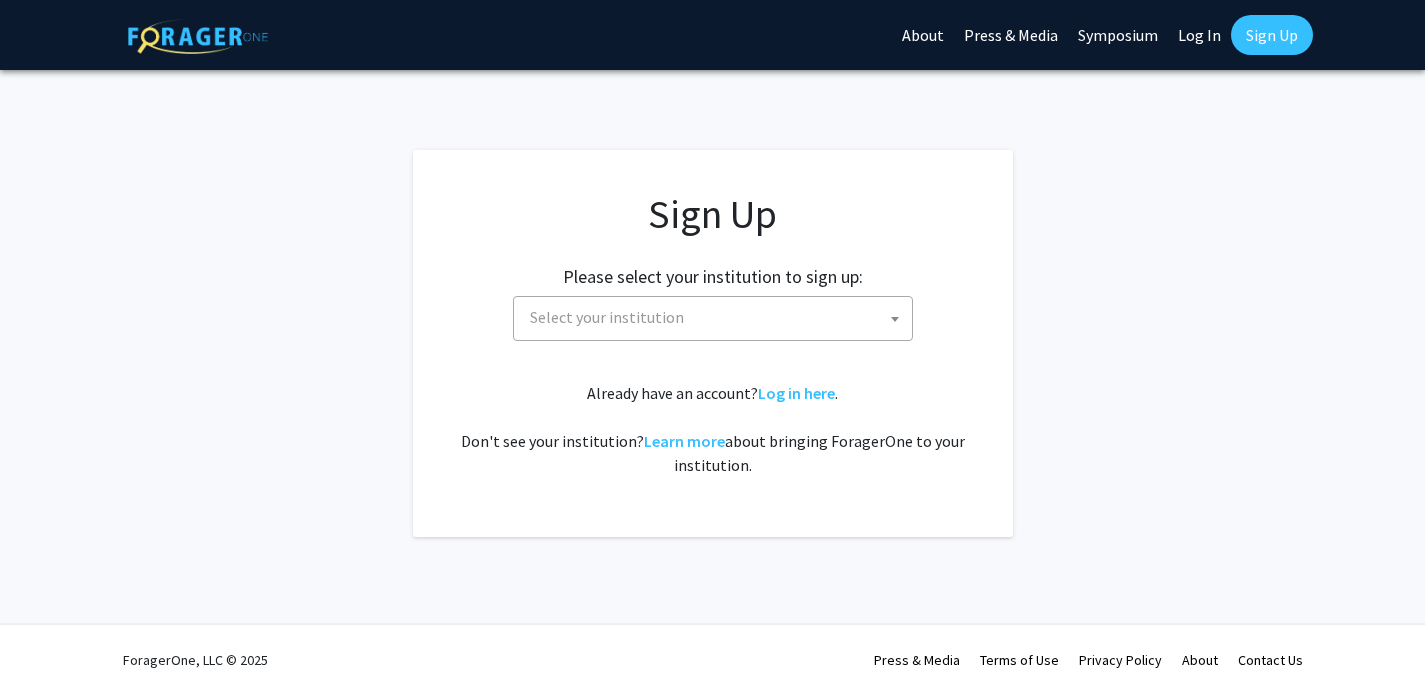 scroll, scrollTop: 0, scrollLeft: 0, axis: both 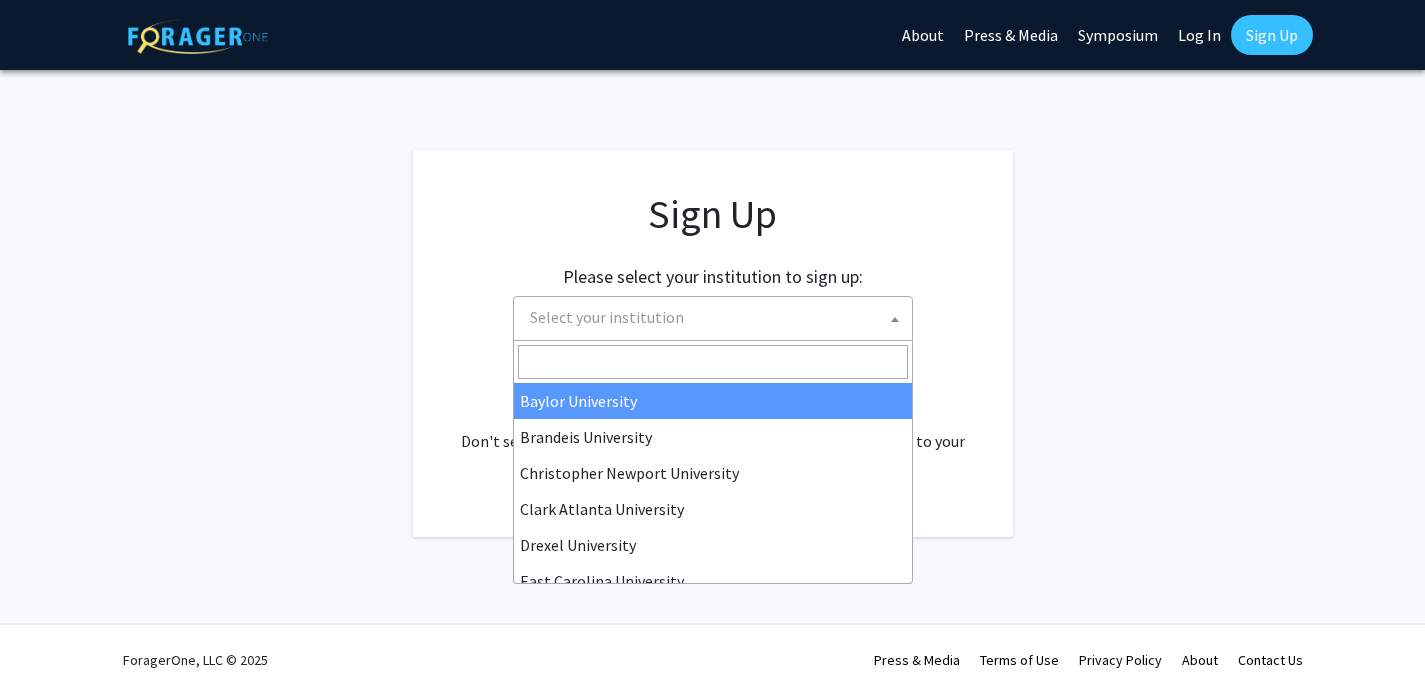 click on "Select your institution" at bounding box center (607, 317) 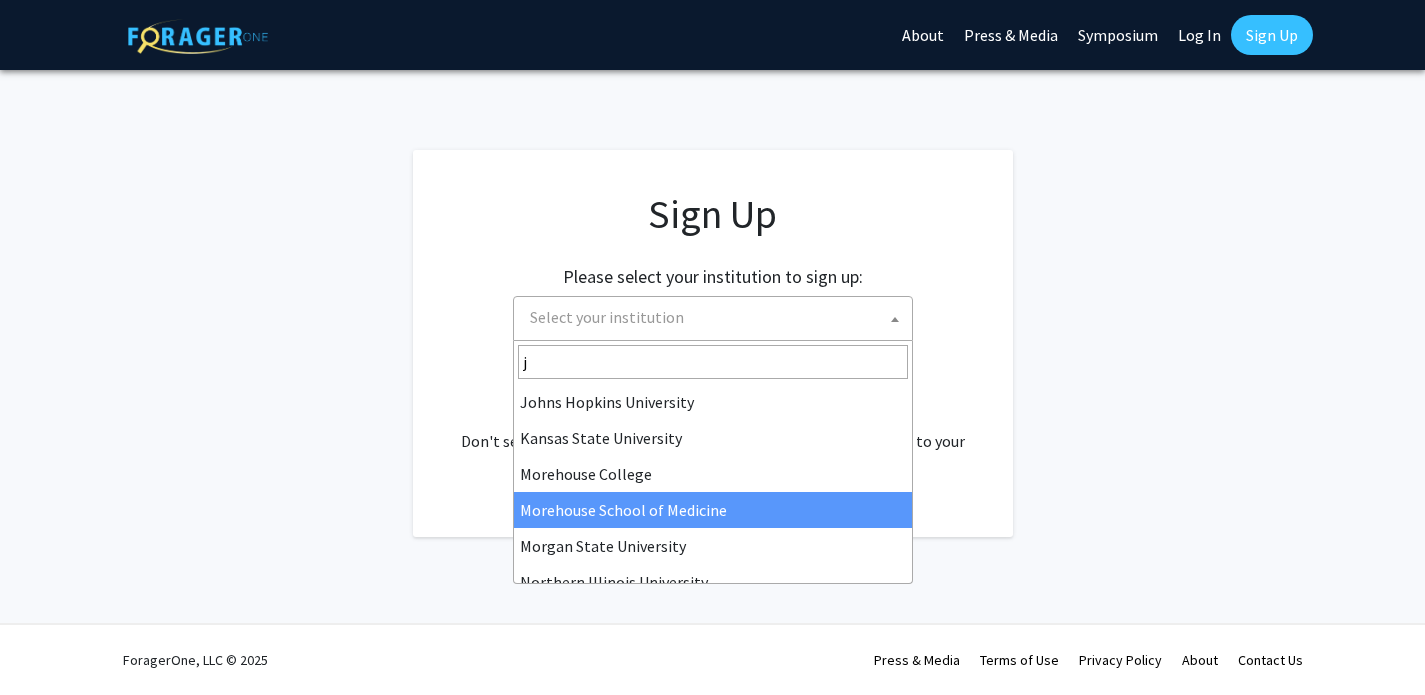 scroll, scrollTop: 0, scrollLeft: 0, axis: both 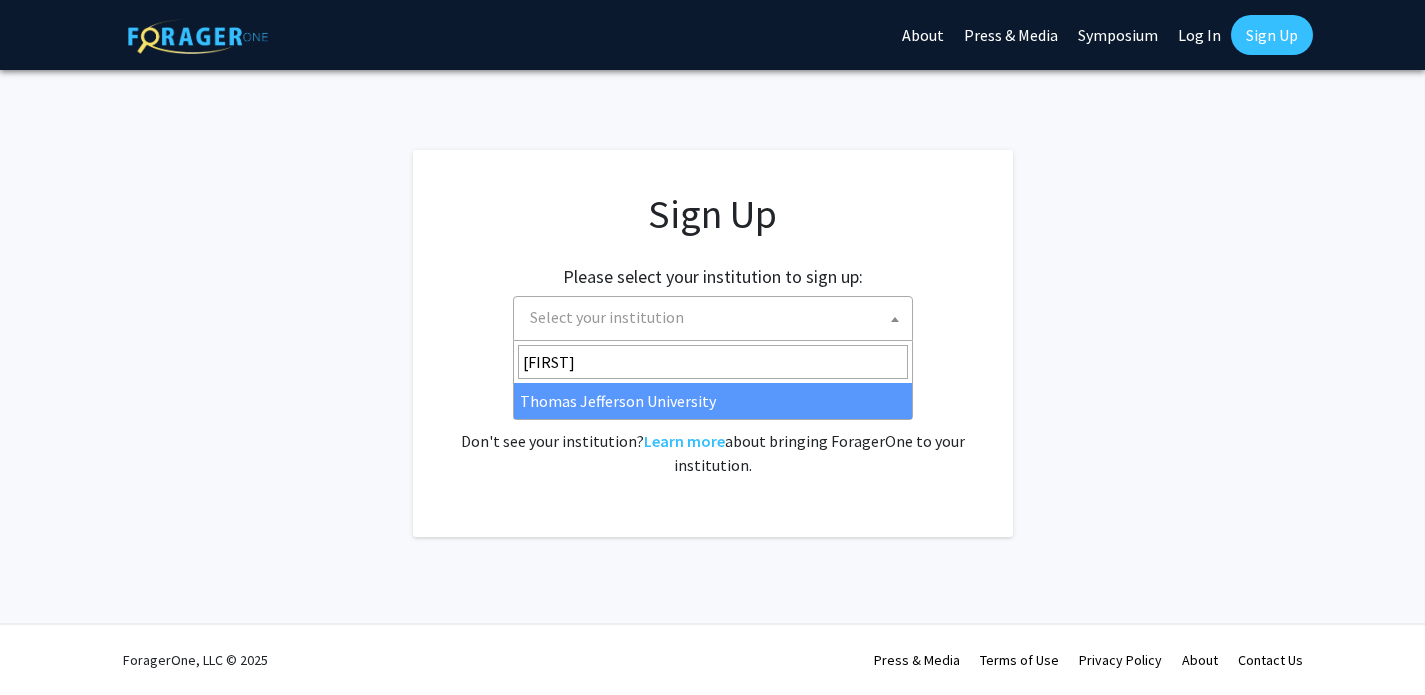 type on "jef" 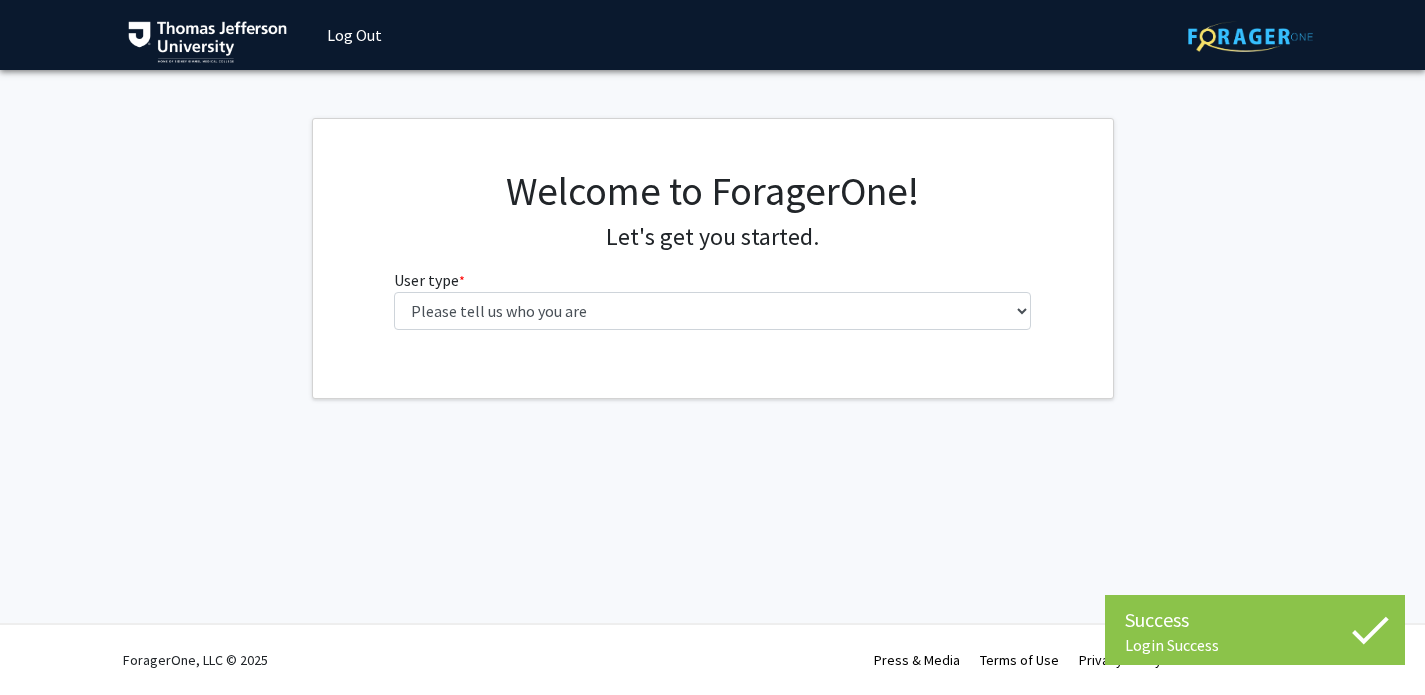 scroll, scrollTop: 0, scrollLeft: 0, axis: both 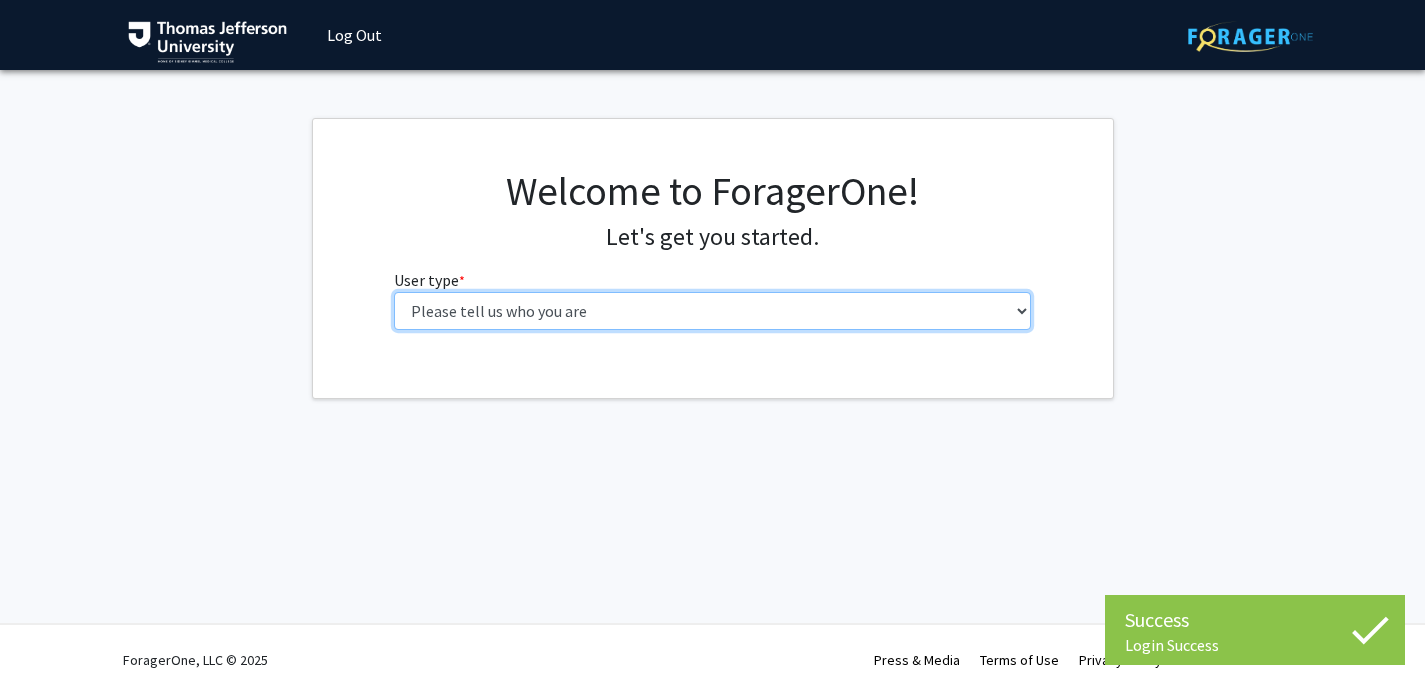 click on "Please tell us who you are  Undergraduate Student   Master's Student   Doctoral Candidate (PhD, MD, DMD, PharmD, etc.)   Postdoctoral Researcher / Research Staff / Medical Resident / Medical Fellow   Faculty   Administrative Staff" at bounding box center (712, 311) 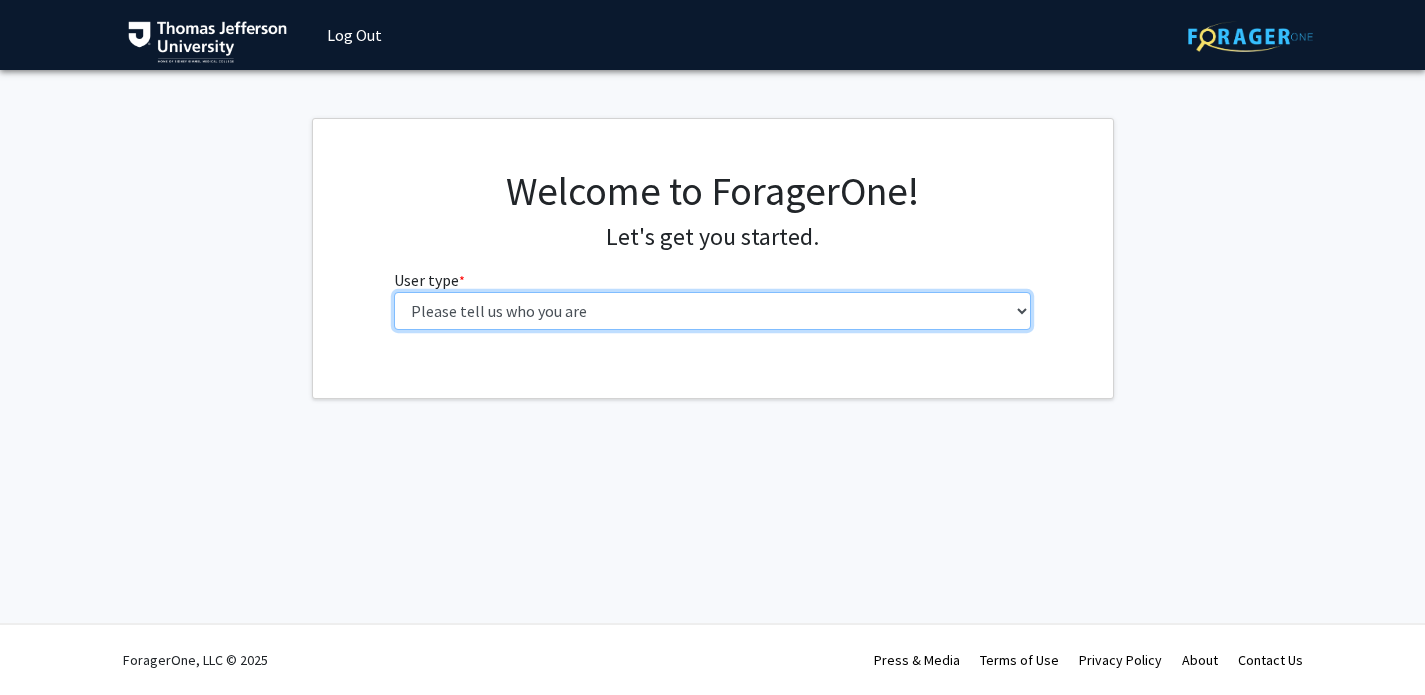select on "3: doc" 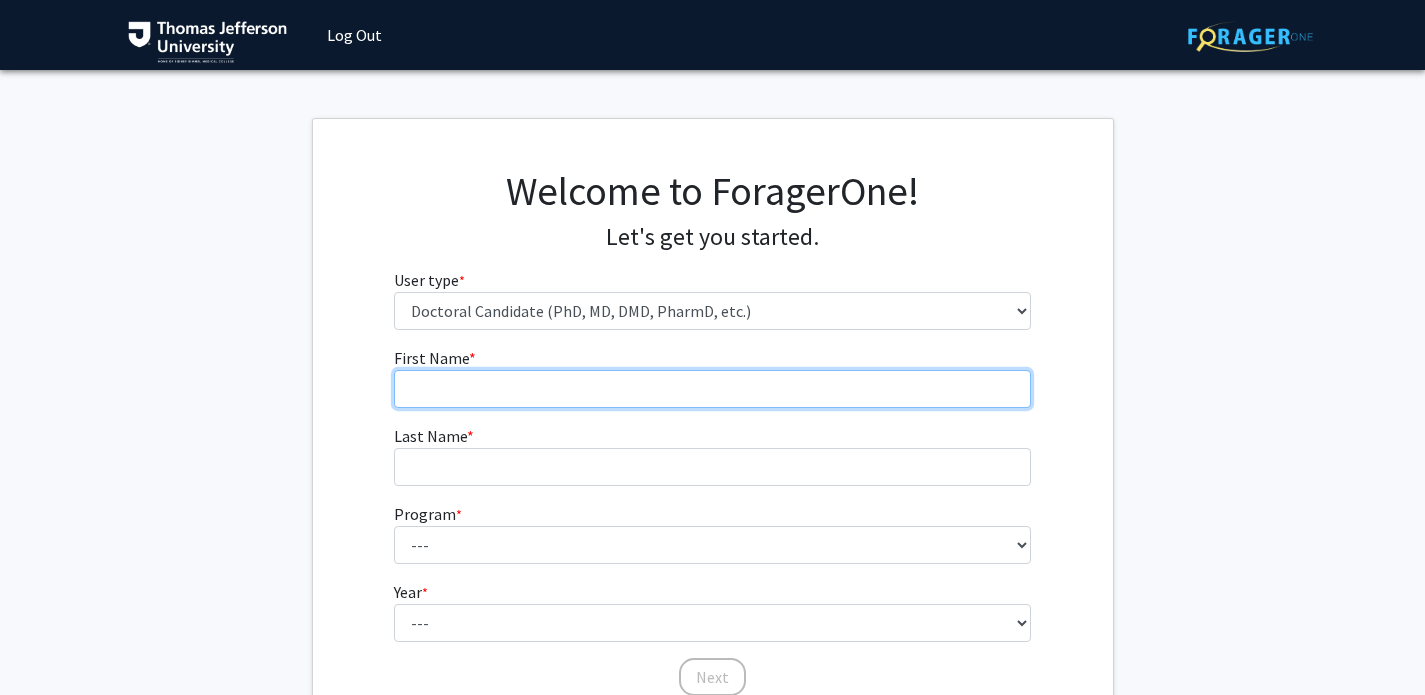 click on "First Name * required" at bounding box center (712, 389) 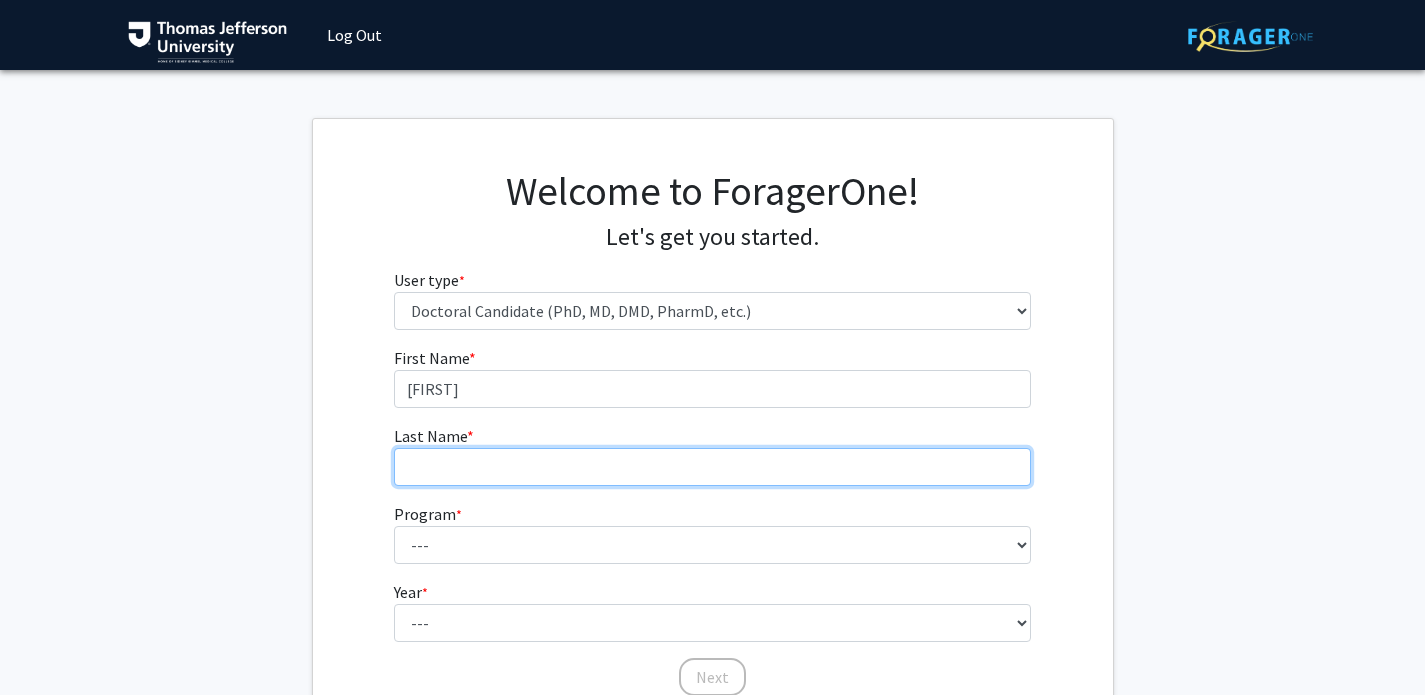 type on "[LAST]" 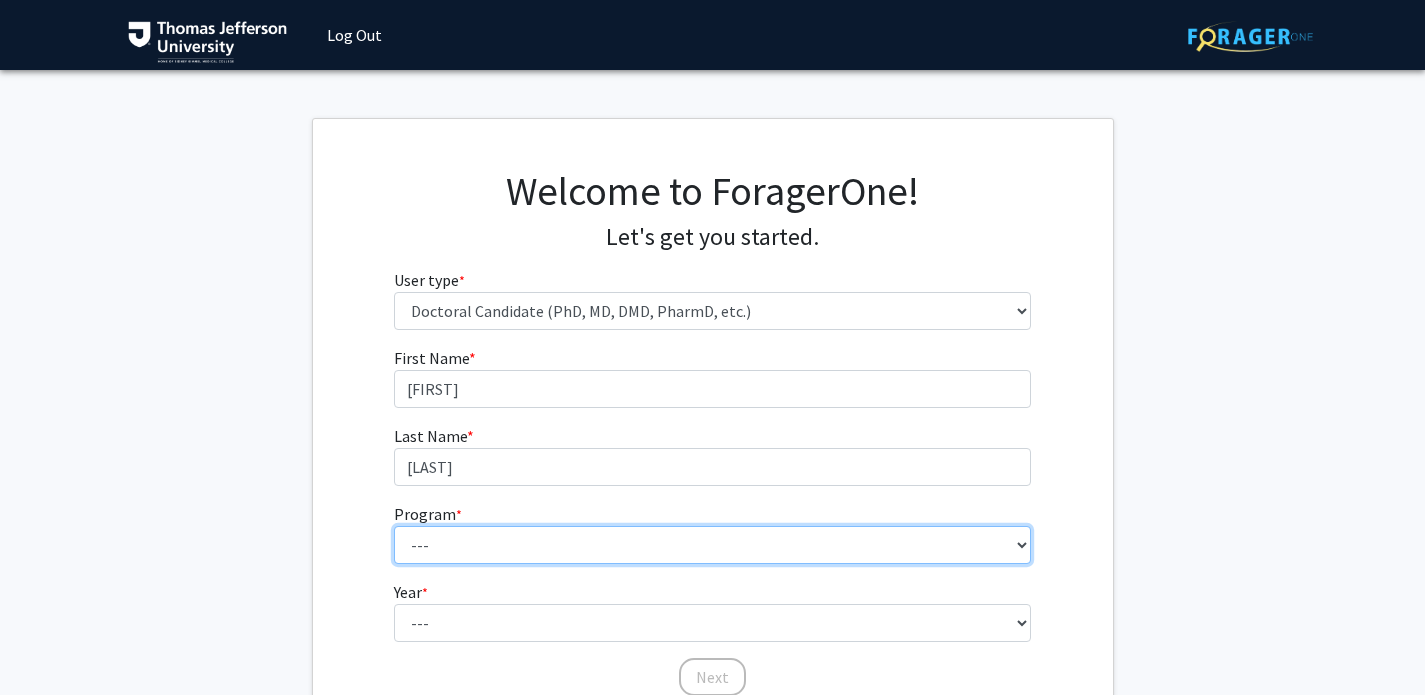 click on "---  Accelerated 3+3 BS in Health Sciences/Doctor of Occupational Therapy   Accelerated 3+3 BS in Health Sciences/Doctor of Occupational Therapy   Accelerated 3+3 BS in Psychology/Doctor of Occupational Therapy   Accelerated 3+3 BS in Psychology/Doctor of Occupational Therapy   Architecture & Design Research   Architecture & Design Research   Biochemistry, Structural & Molecular Biology   Biochemistry, Structural & Molecular Biology   Biologics Process Engineering   Biologics Process Engineering   Cell Biology & Regenerative Medicine   Cell Biology & Regenerative Medicine   Exercise Science (BS) & Occupational Therapy (OTD) 3+3   Exercise Science (BS) & Occupational Therapy (OTD) 3+3   Exercise Science (BS) & Physical Therapy (DPT) 3+3   Exercise Science (BS) & Physical Therapy (DPT) 3+3   Genetics, Genomics & Cancer Biology   Genetics, Genomics & Cancer Biology   Health Science   Health Science   Immunology & Microbial Pathogenesis   Immunology & Microbial Pathogenesis   Integrative Physiology   Midwifery" at bounding box center [712, 545] 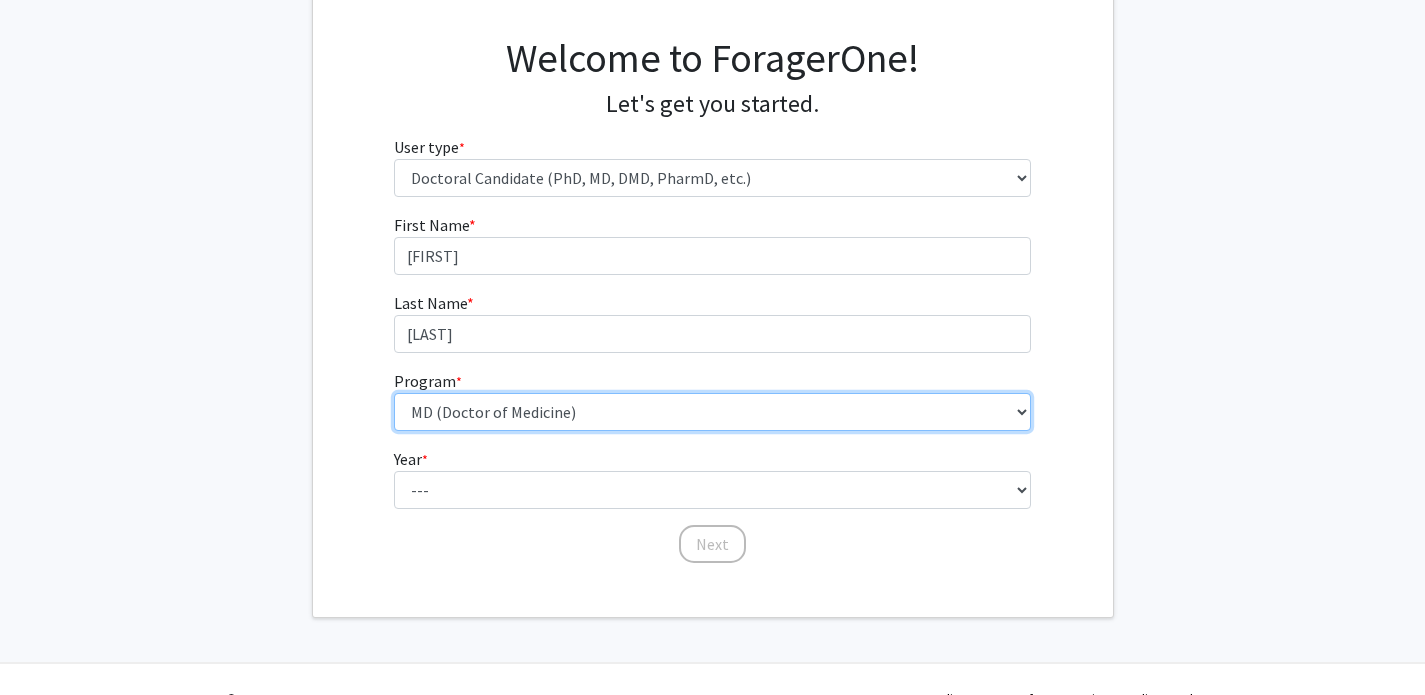 scroll, scrollTop: 141, scrollLeft: 0, axis: vertical 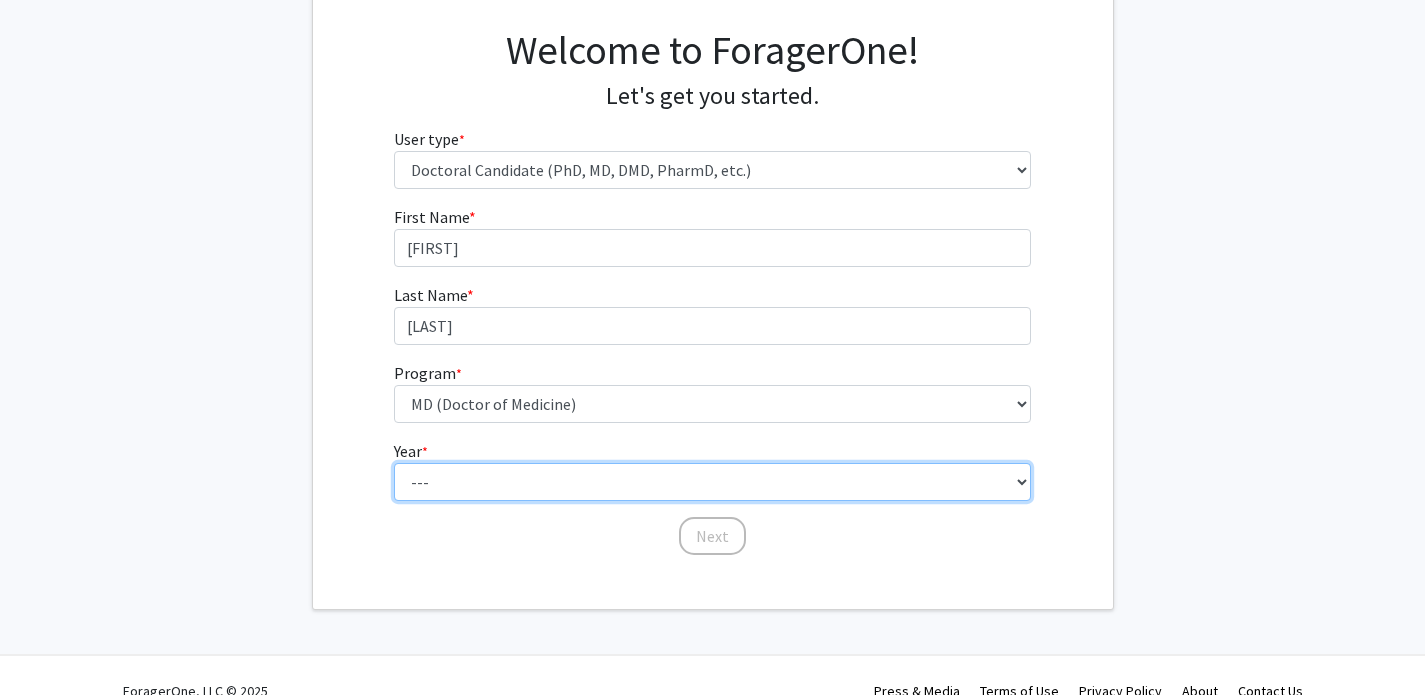 click on "---  First Year   Second Year   Third Year   Fourth Year   Fifth Year   Sixth Year   Seventh Year   Eighth Year   Ninth Year   Tenth Year" at bounding box center (712, 482) 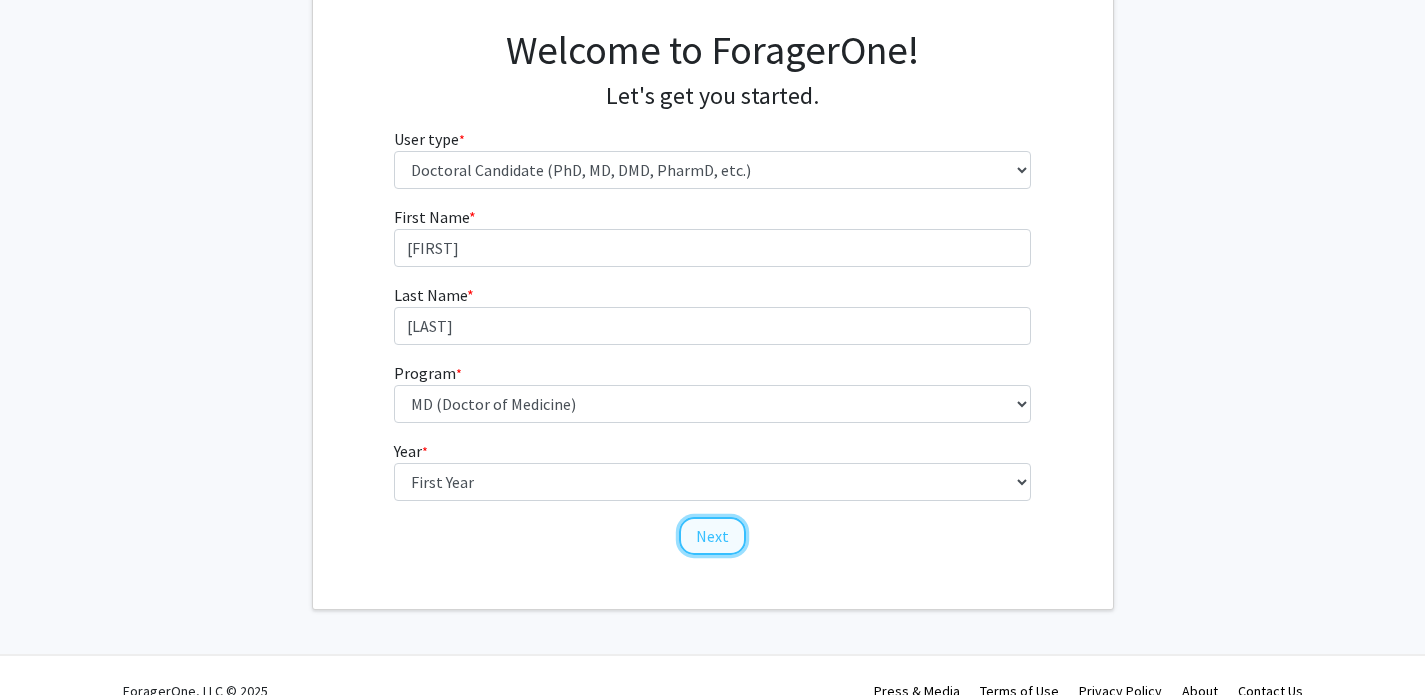 click on "Next" 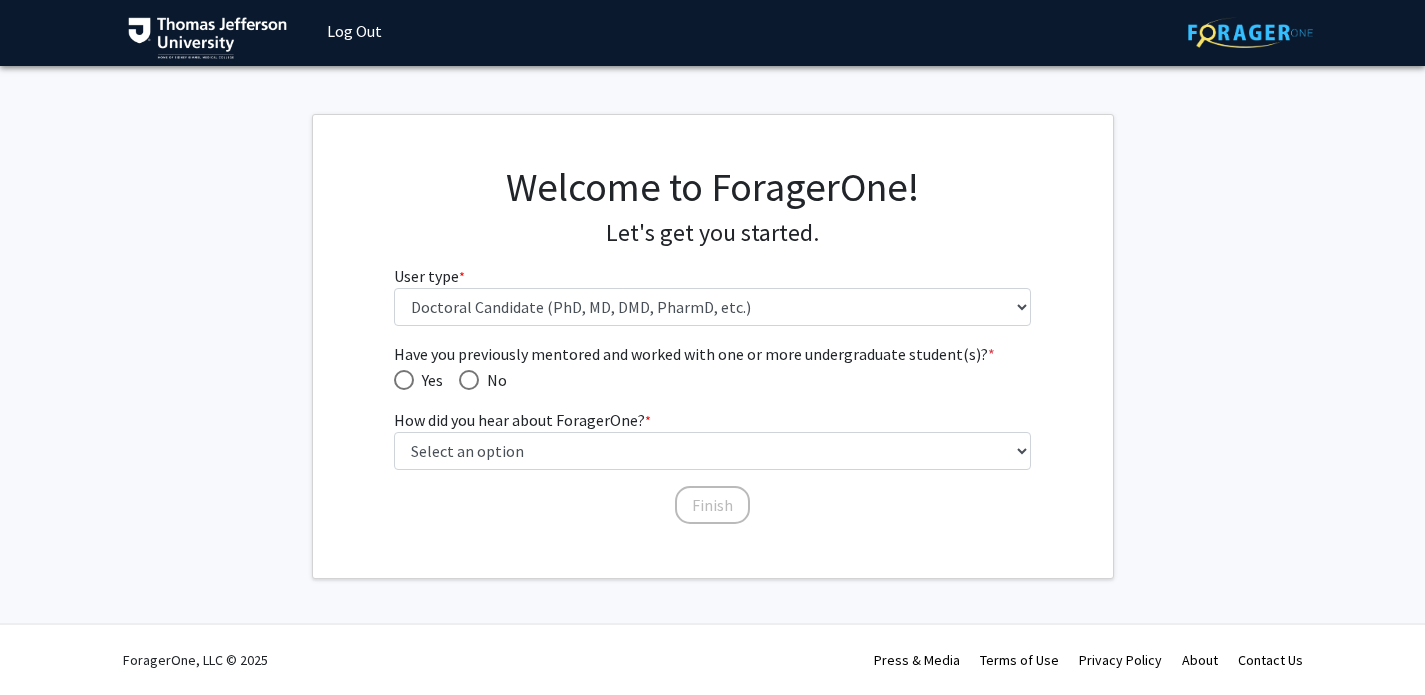 scroll, scrollTop: 3, scrollLeft: 0, axis: vertical 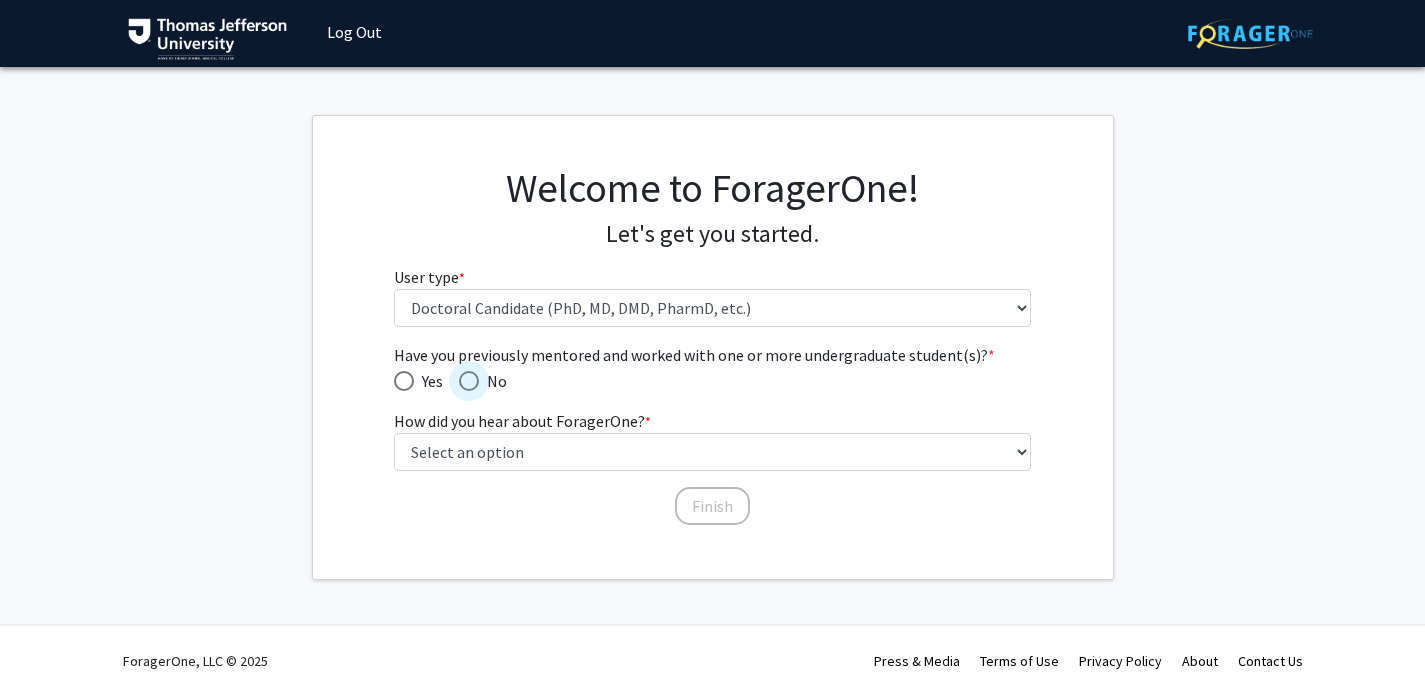 click at bounding box center (469, 381) 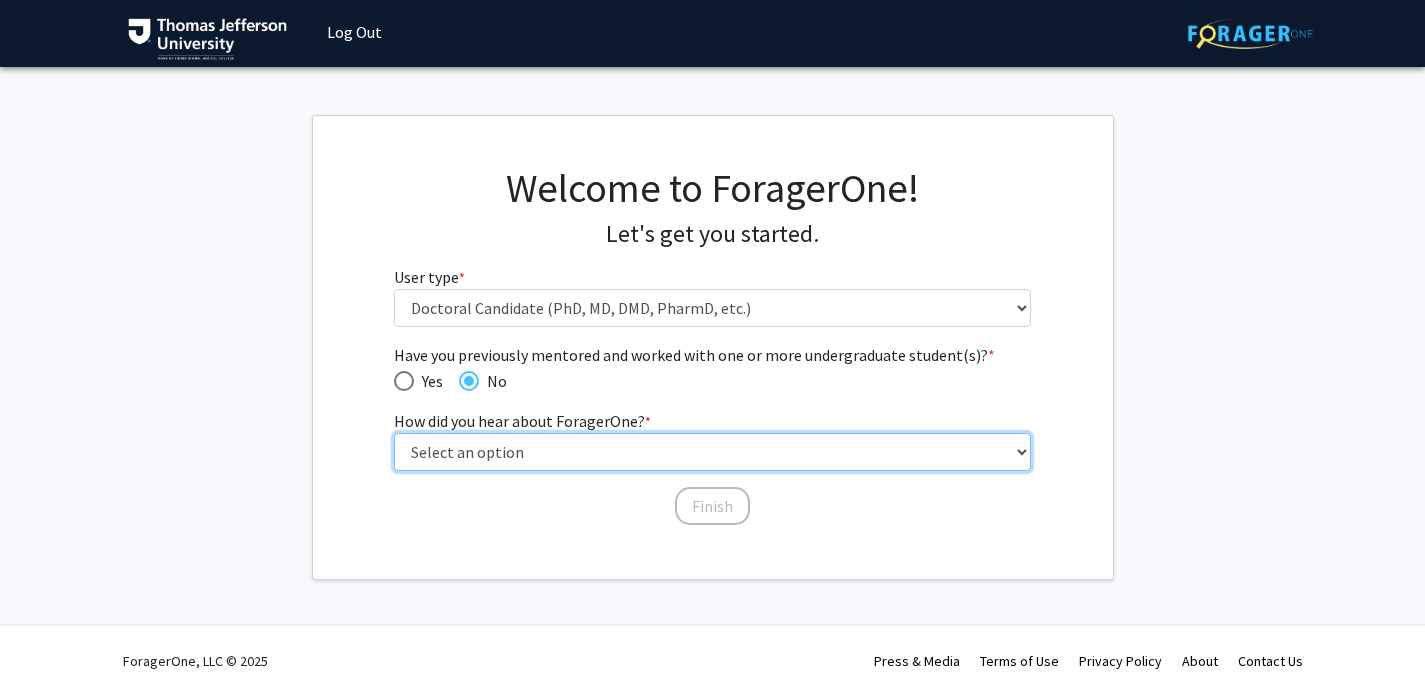 click on "Select an option  Peer/student recommendation   Faculty/staff recommendation   University website   University email or newsletter   Other" at bounding box center [712, 452] 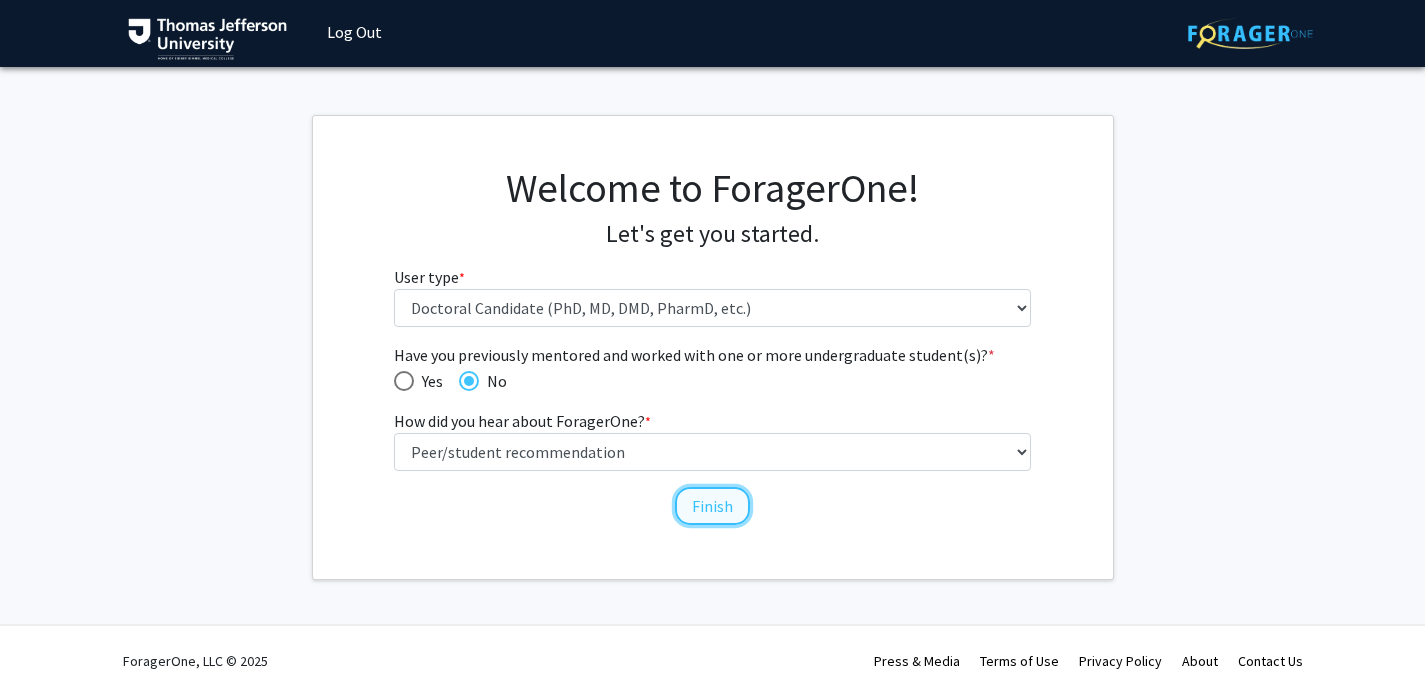 click on "Finish" 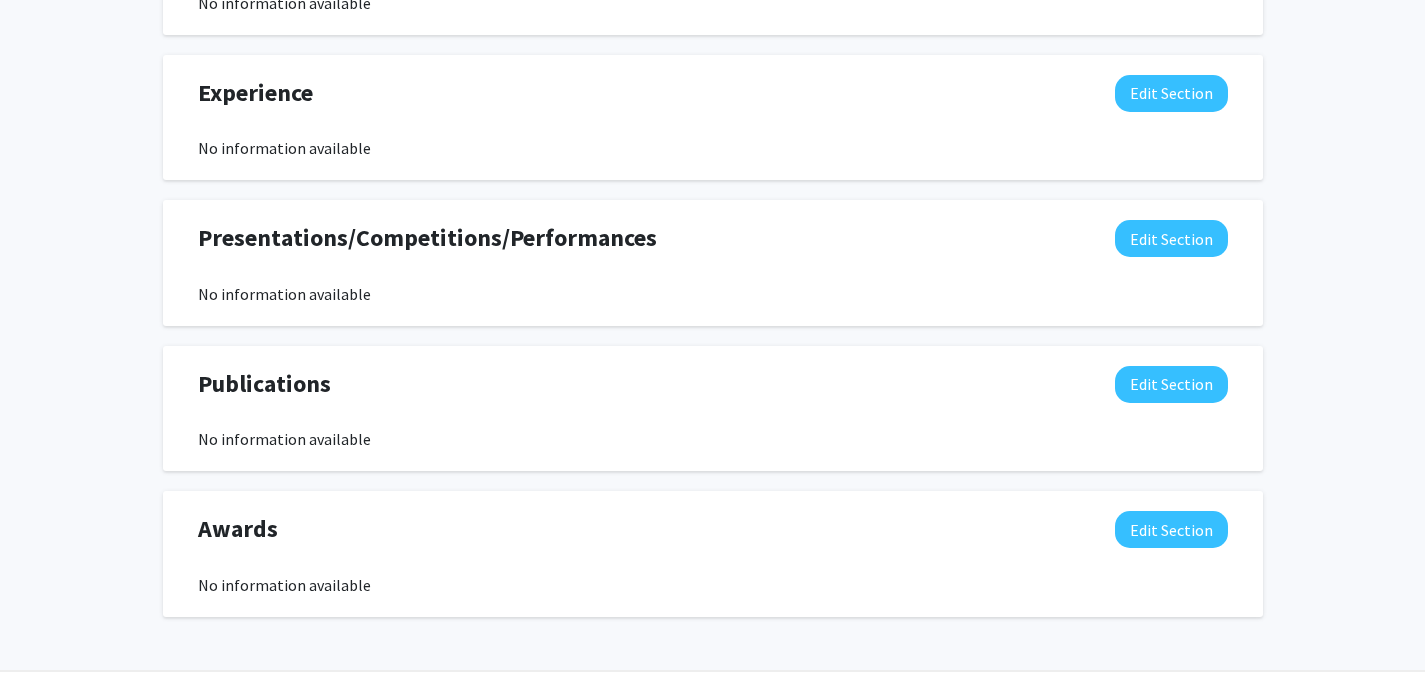 scroll, scrollTop: 1249, scrollLeft: 0, axis: vertical 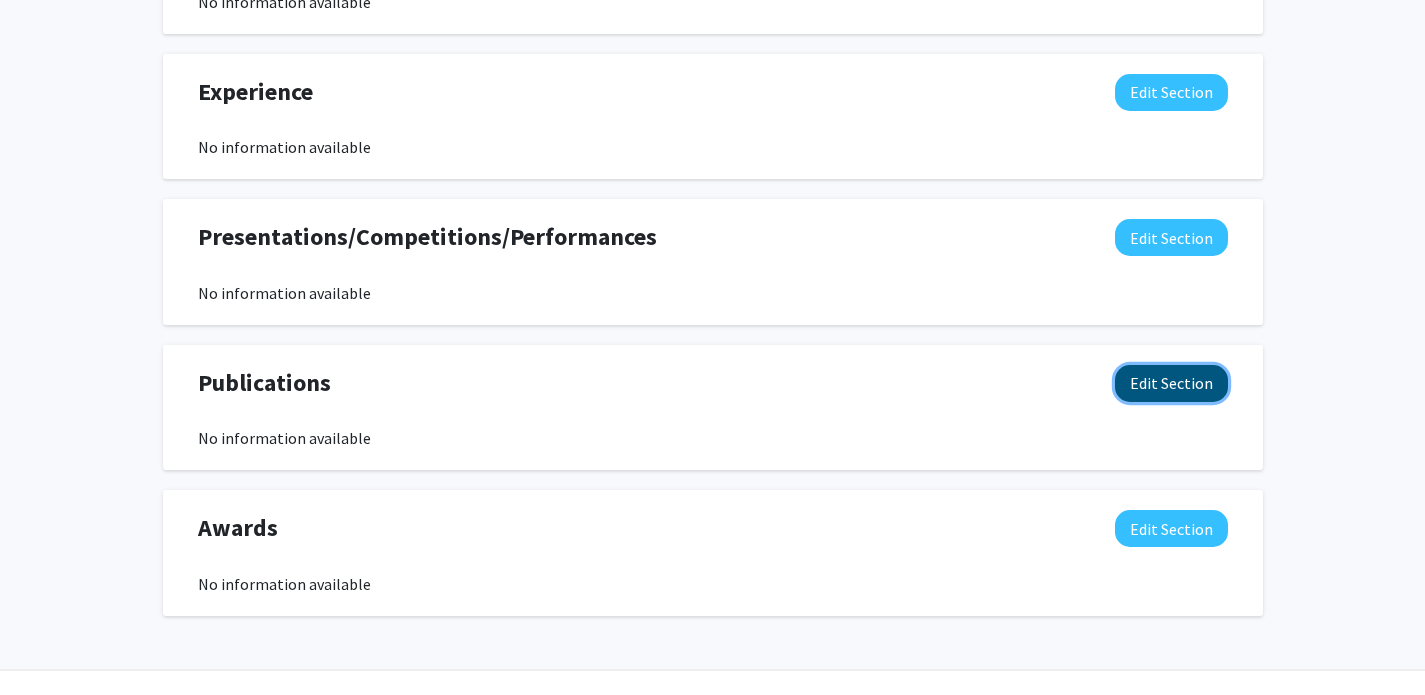 click on "Edit Section" 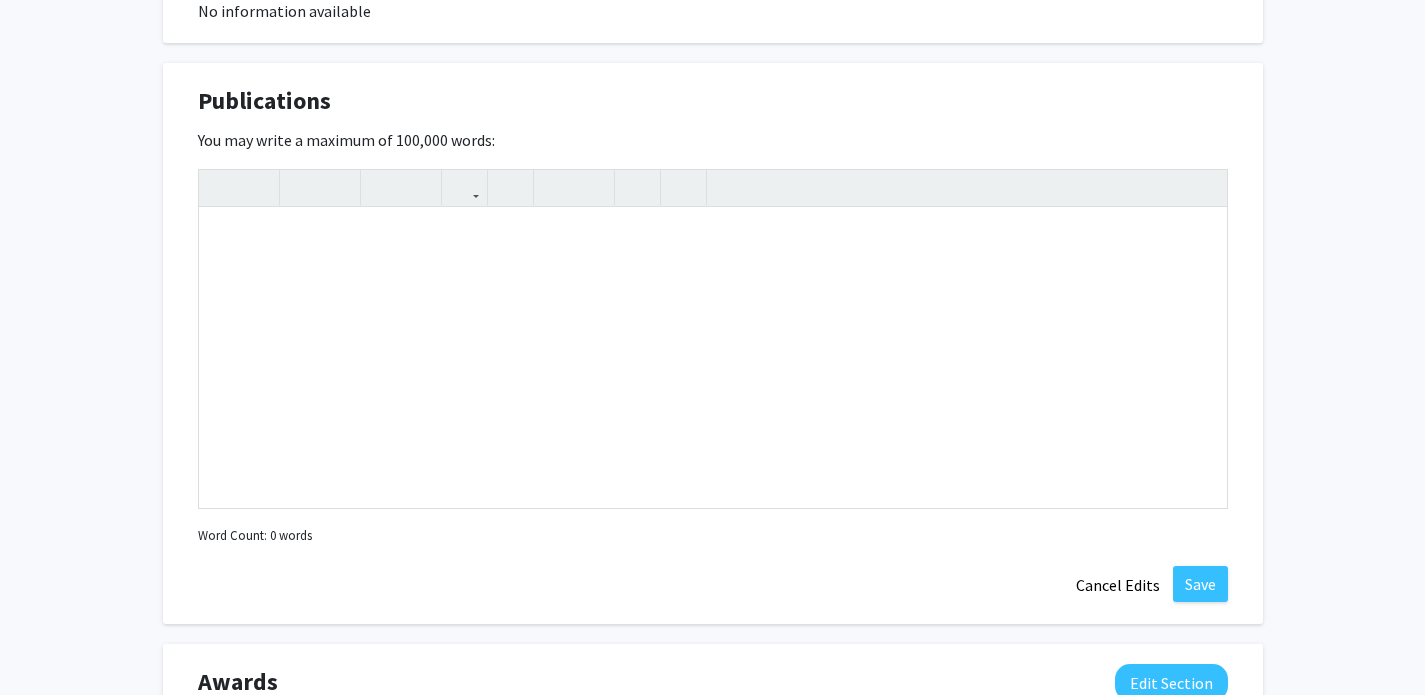 scroll, scrollTop: 1581, scrollLeft: 0, axis: vertical 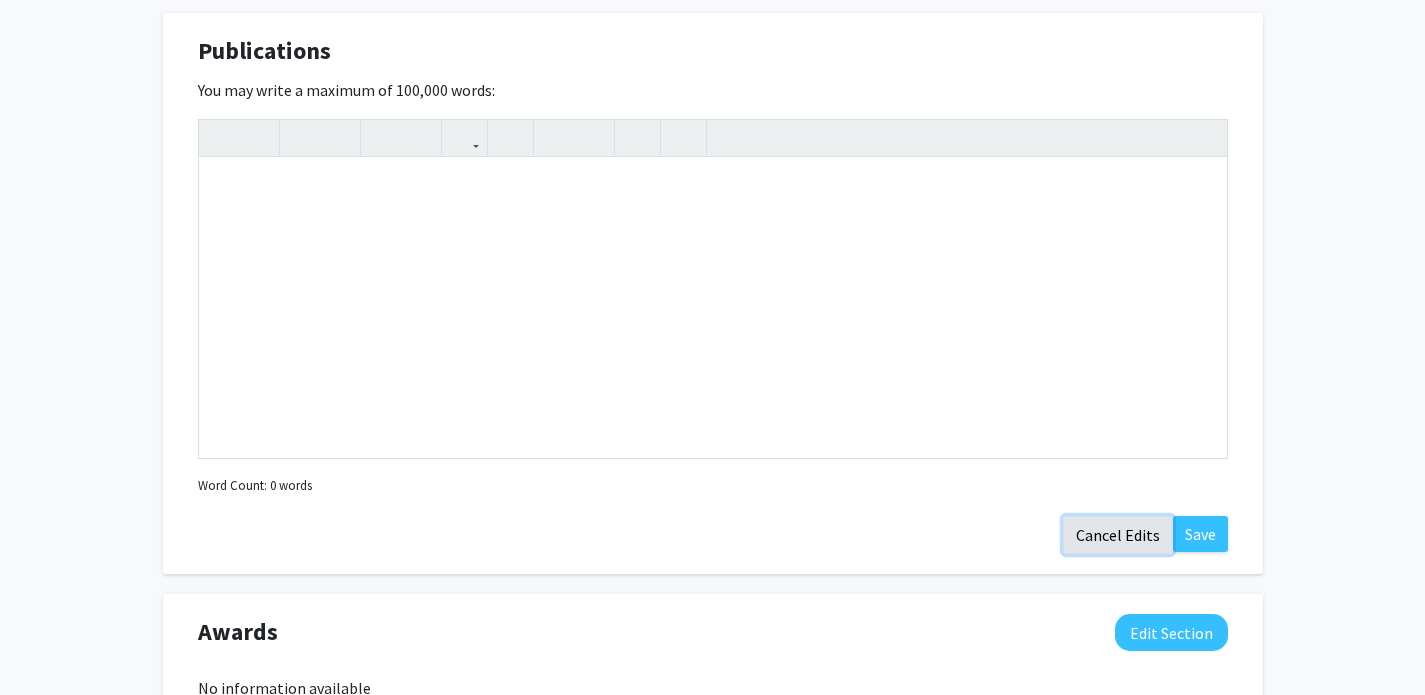 click on "Cancel Edits" 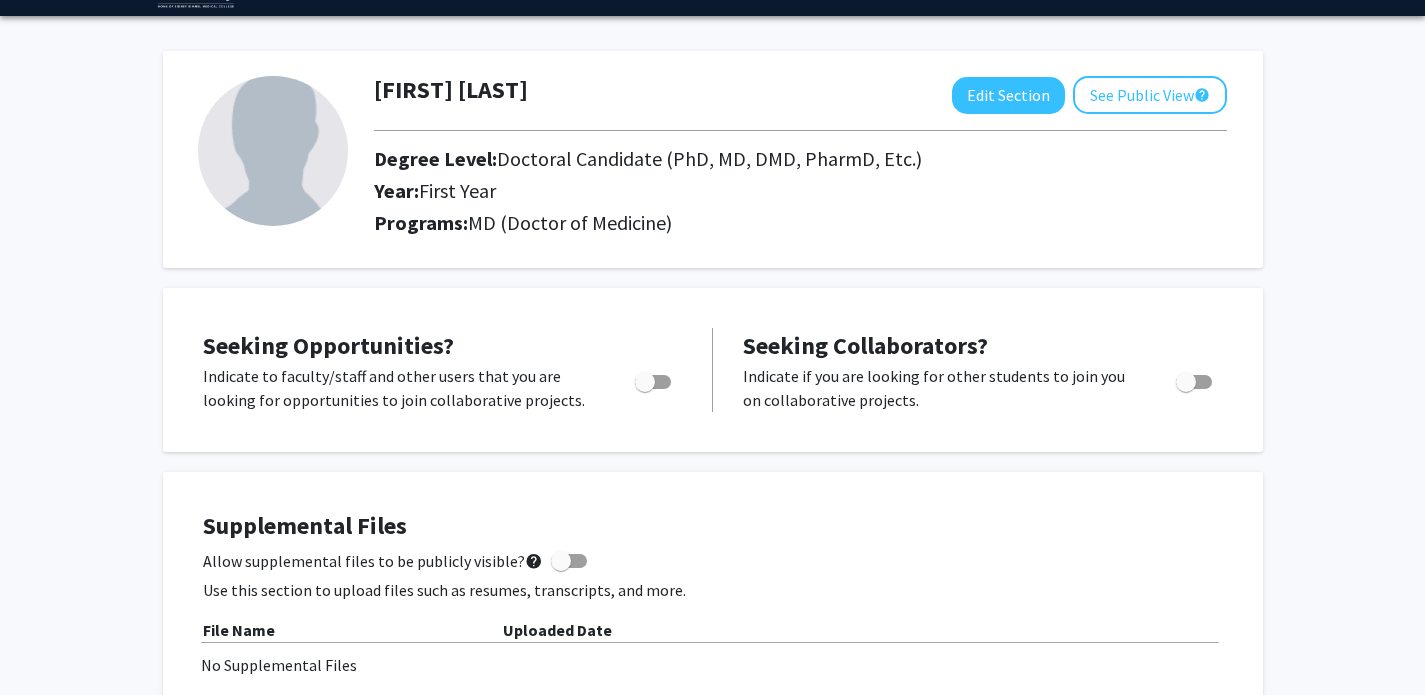 scroll, scrollTop: 0, scrollLeft: 0, axis: both 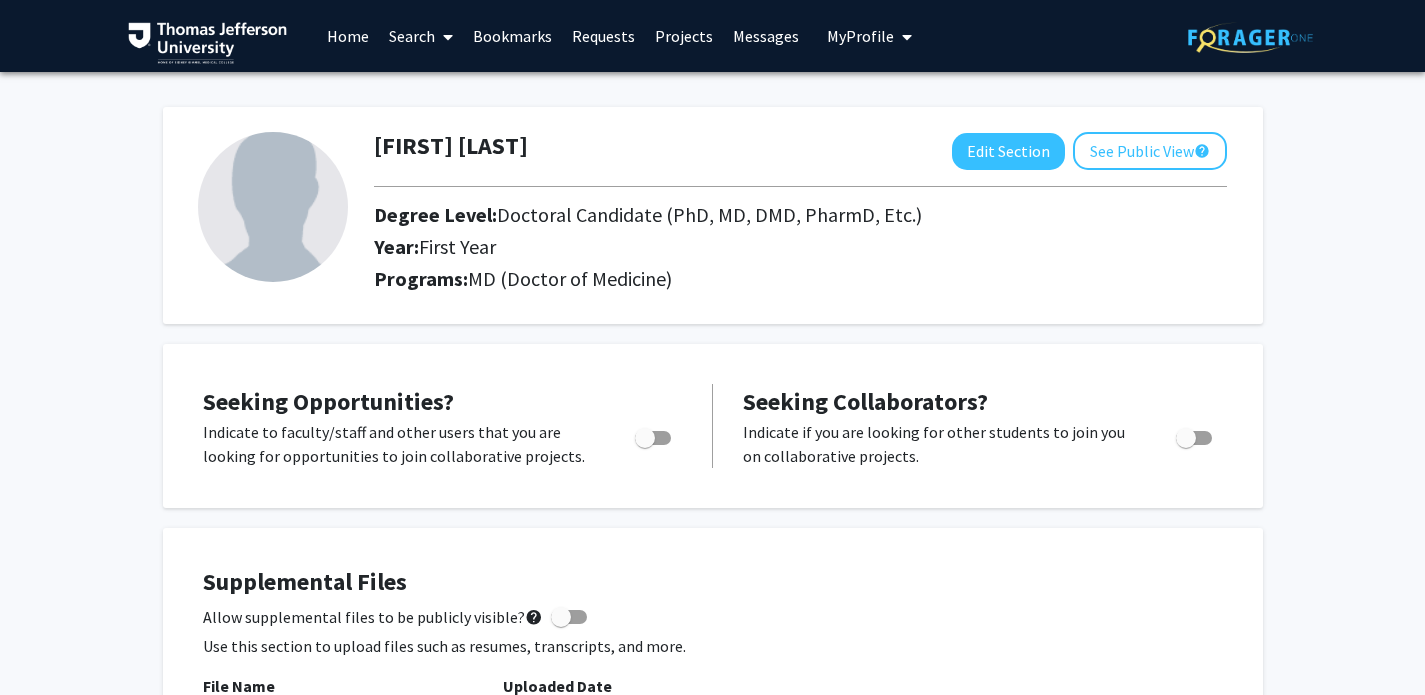 click on "Search" at bounding box center [421, 36] 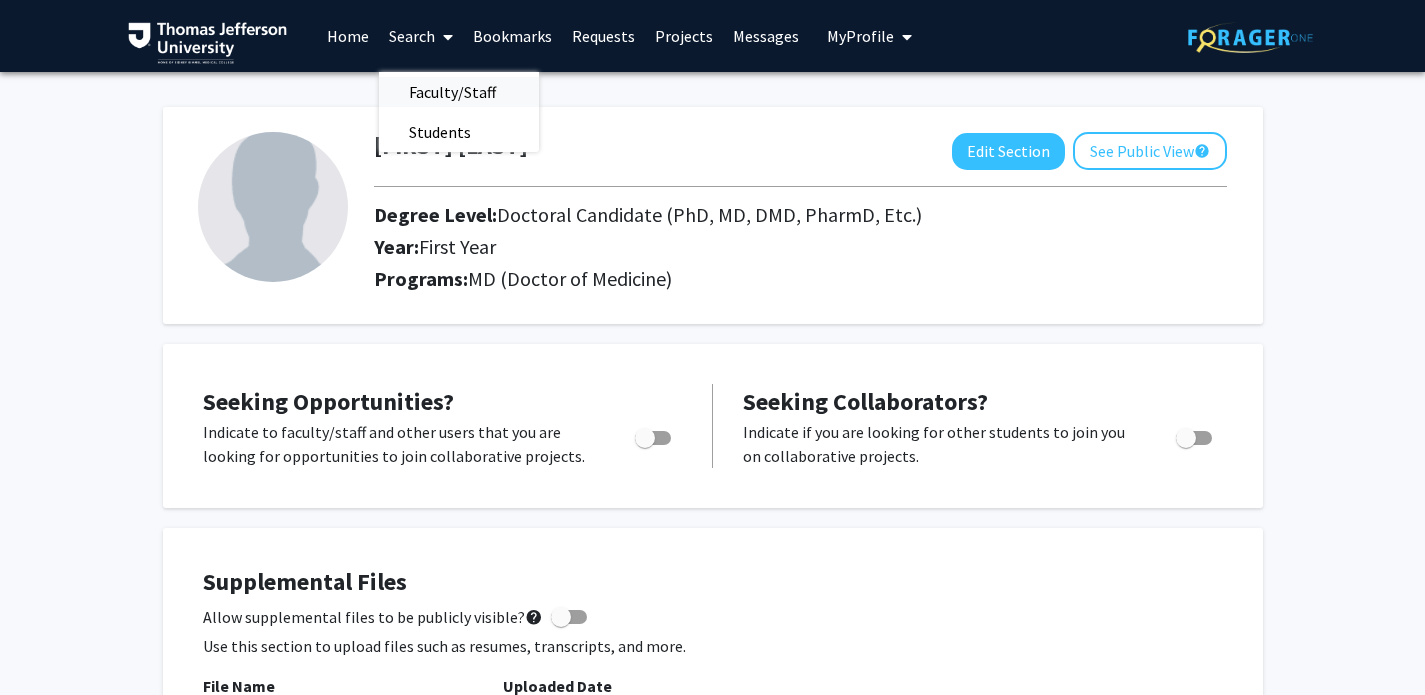 click on "Faculty/Staff" at bounding box center (452, 92) 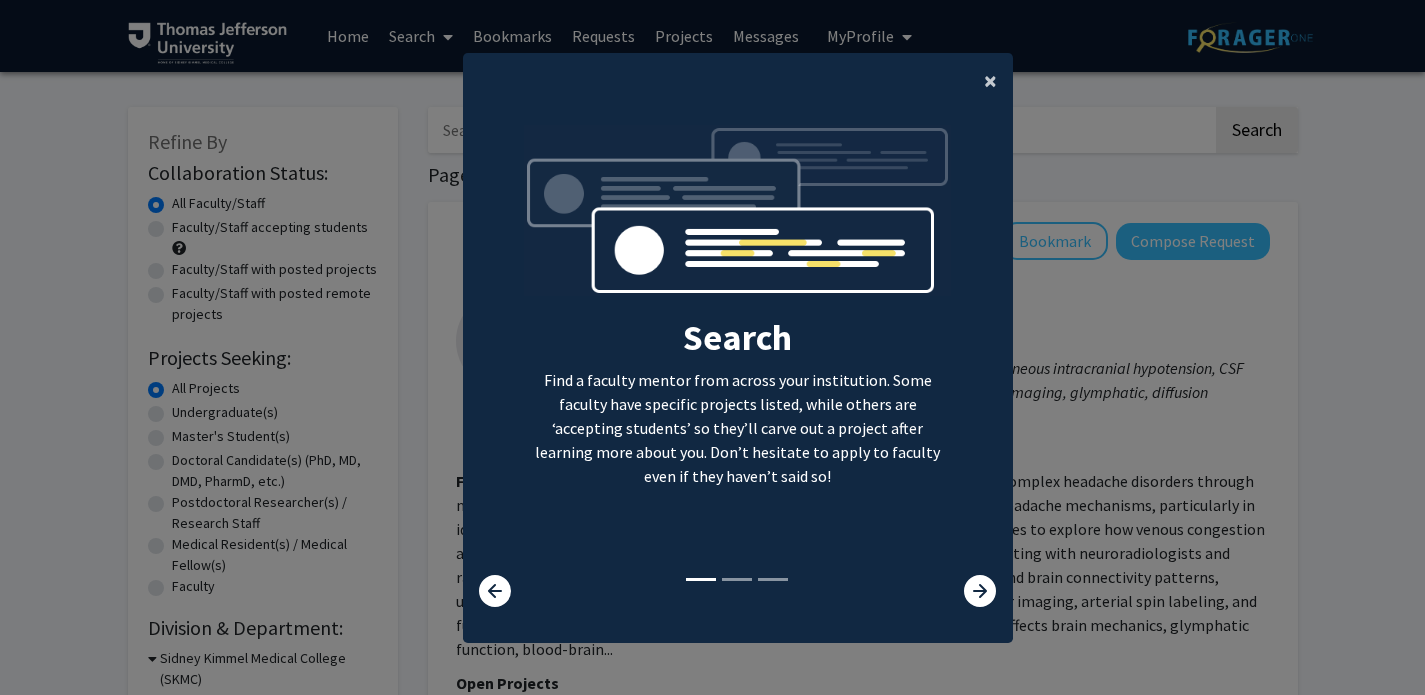 click on "×" 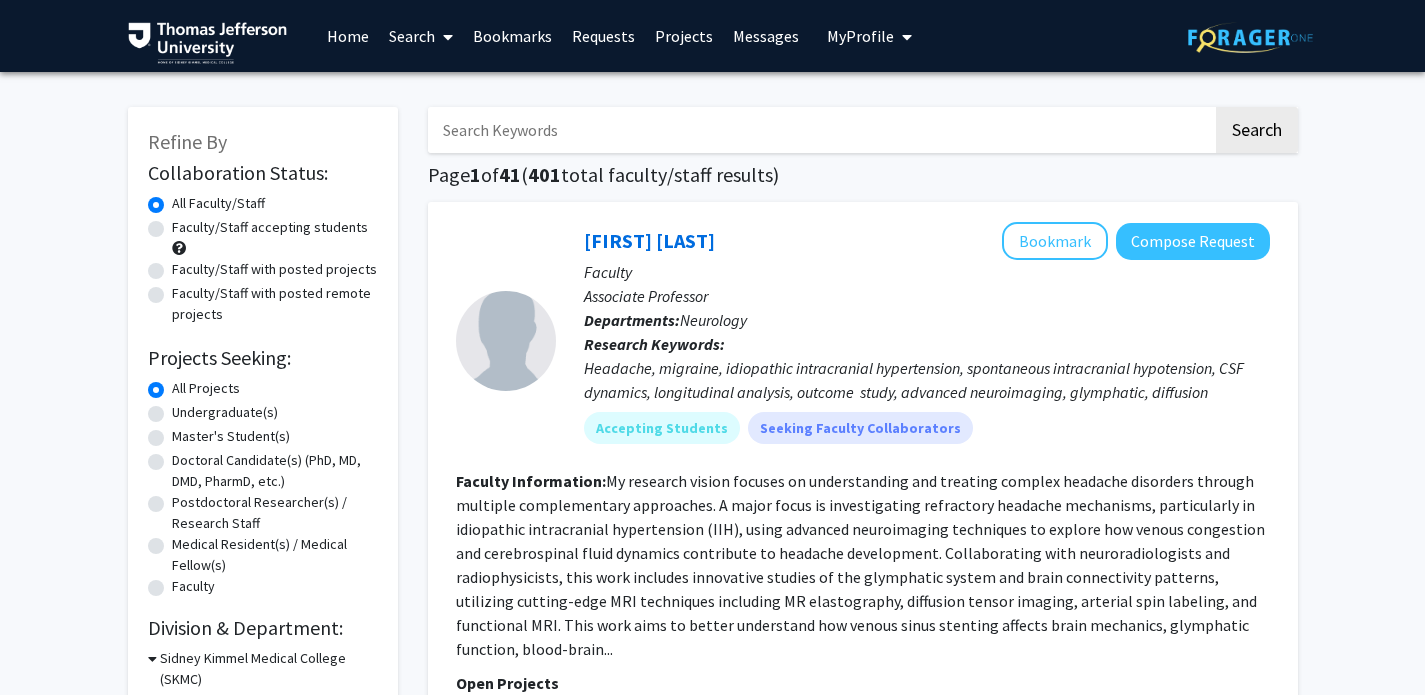 click on "Faculty/Staff accepting students" 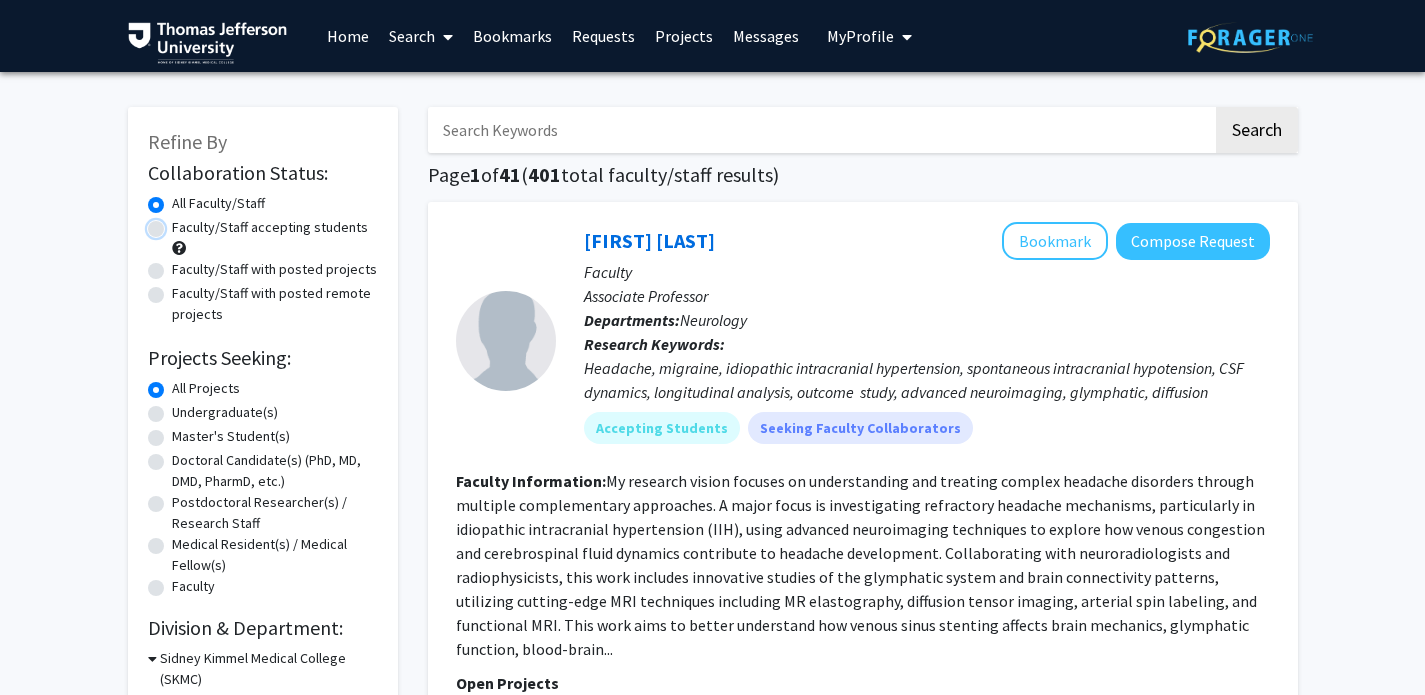 click on "Faculty/Staff accepting students" at bounding box center [178, 223] 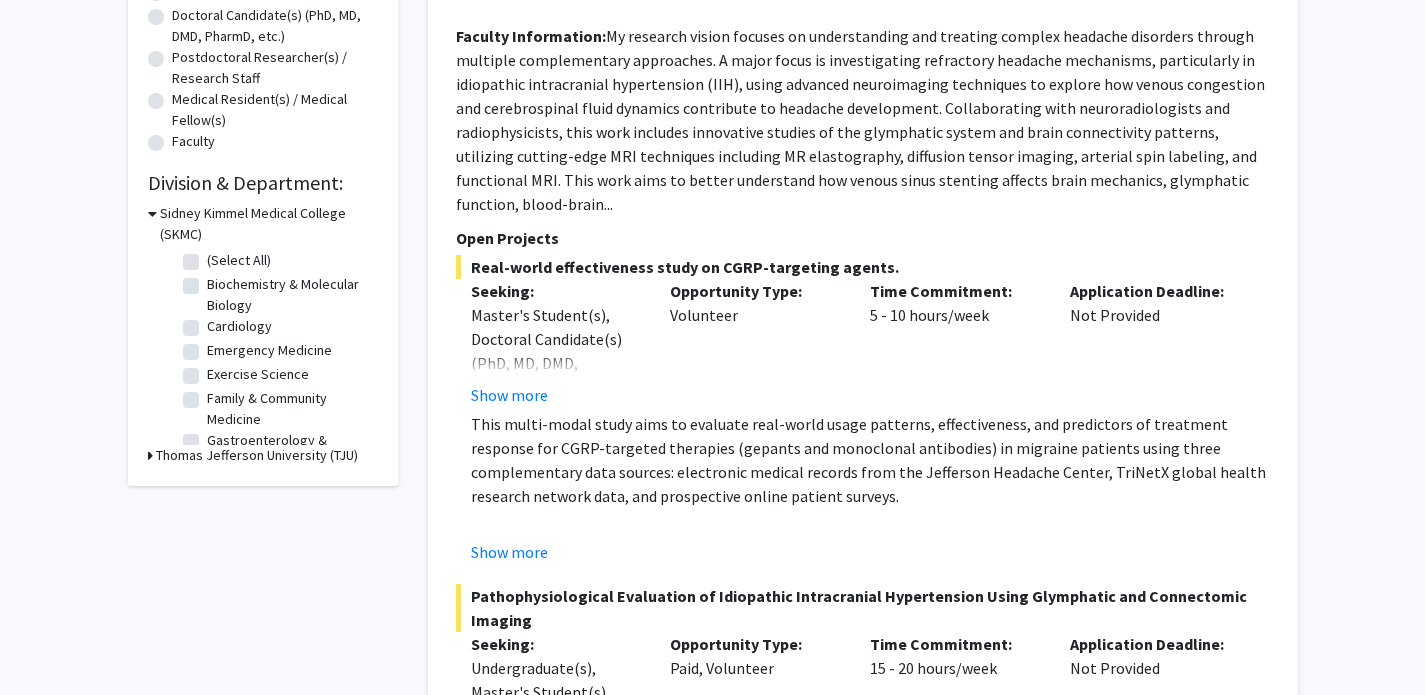 scroll, scrollTop: 437, scrollLeft: 0, axis: vertical 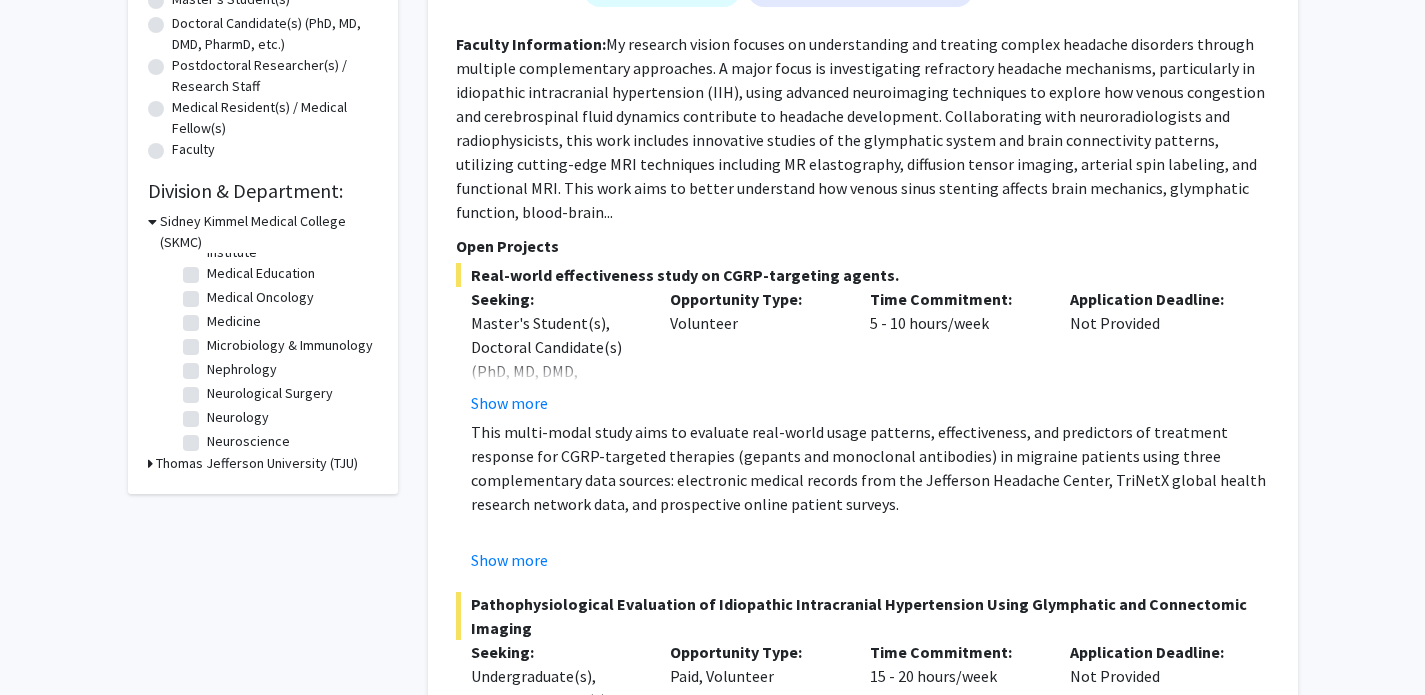 click on "Microbiology & Immunology" 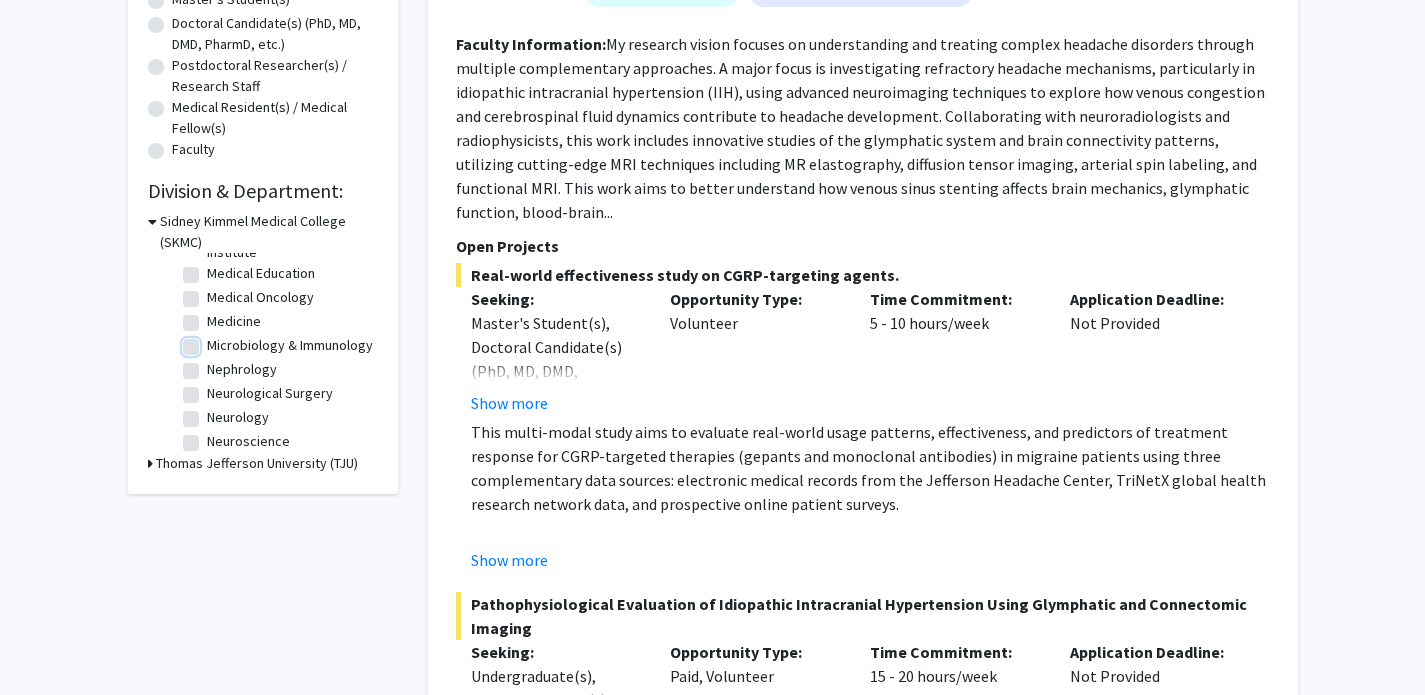 click on "Microbiology & Immunology" at bounding box center [213, 341] 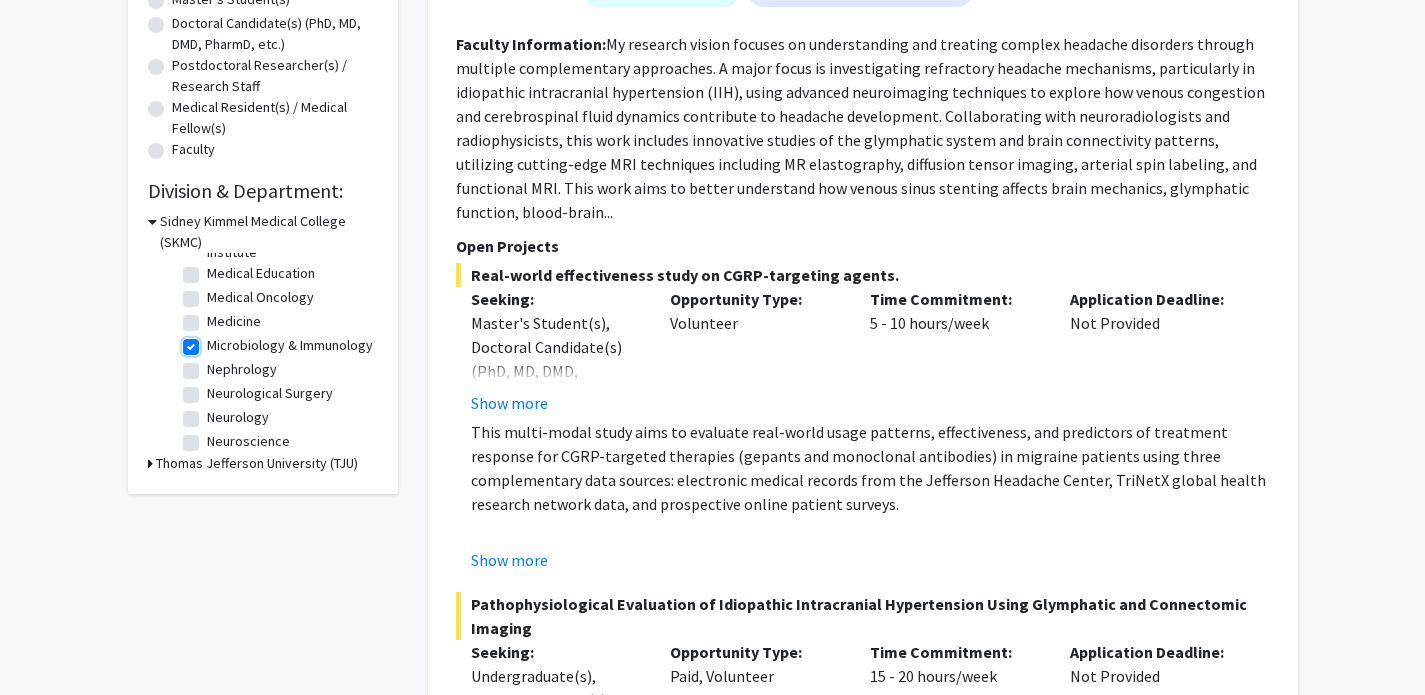 checkbox on "true" 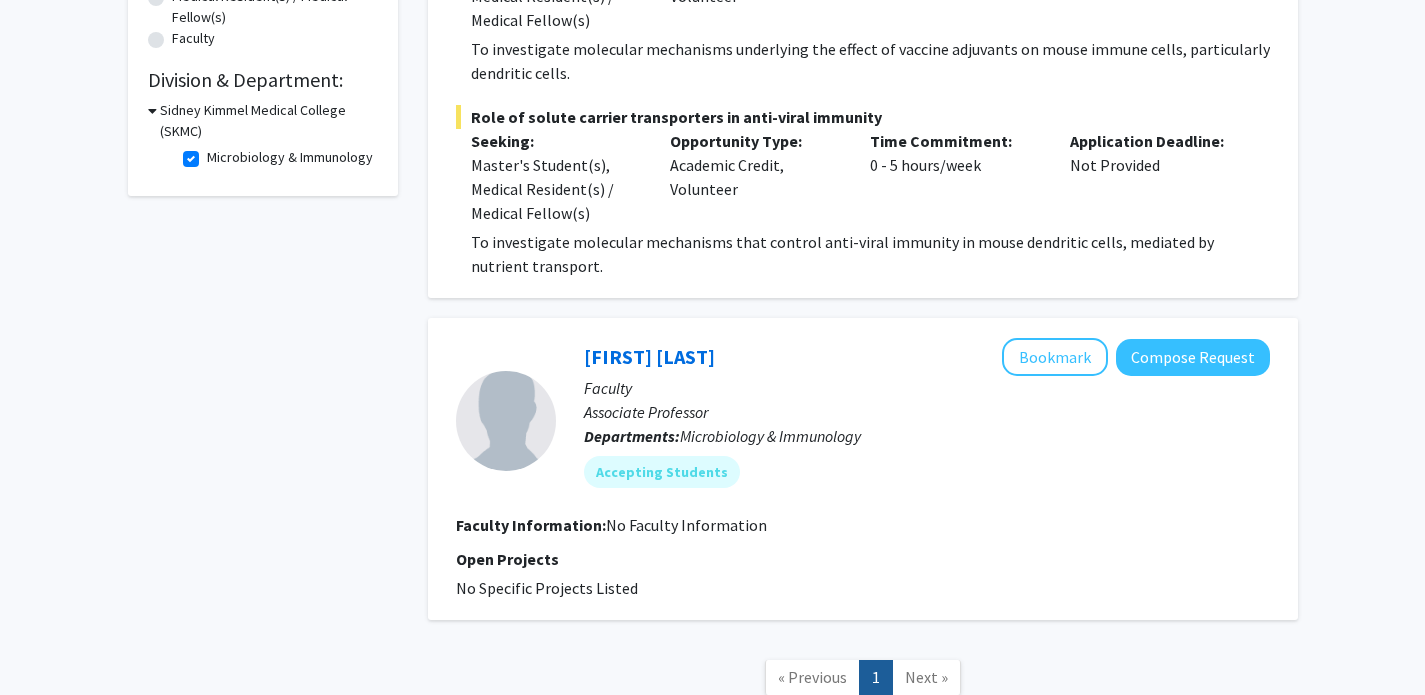 scroll, scrollTop: 694, scrollLeft: 0, axis: vertical 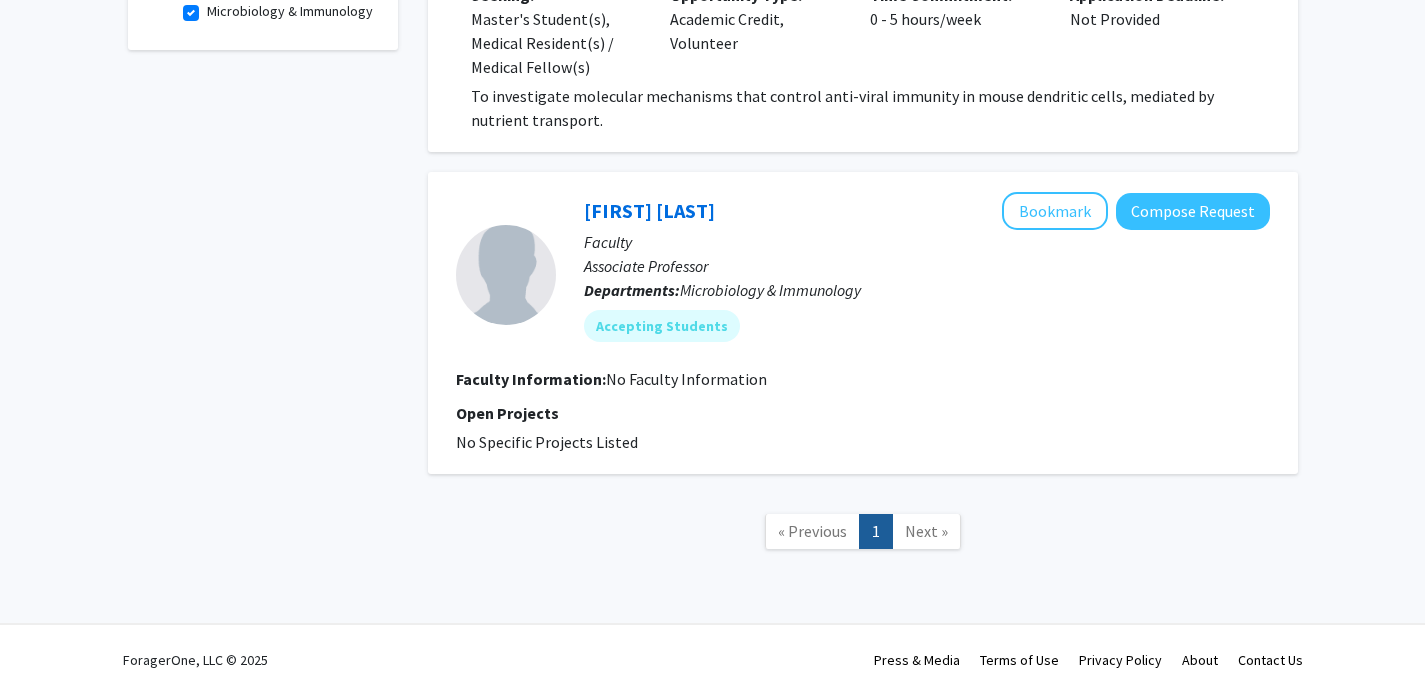 click on "Next »" 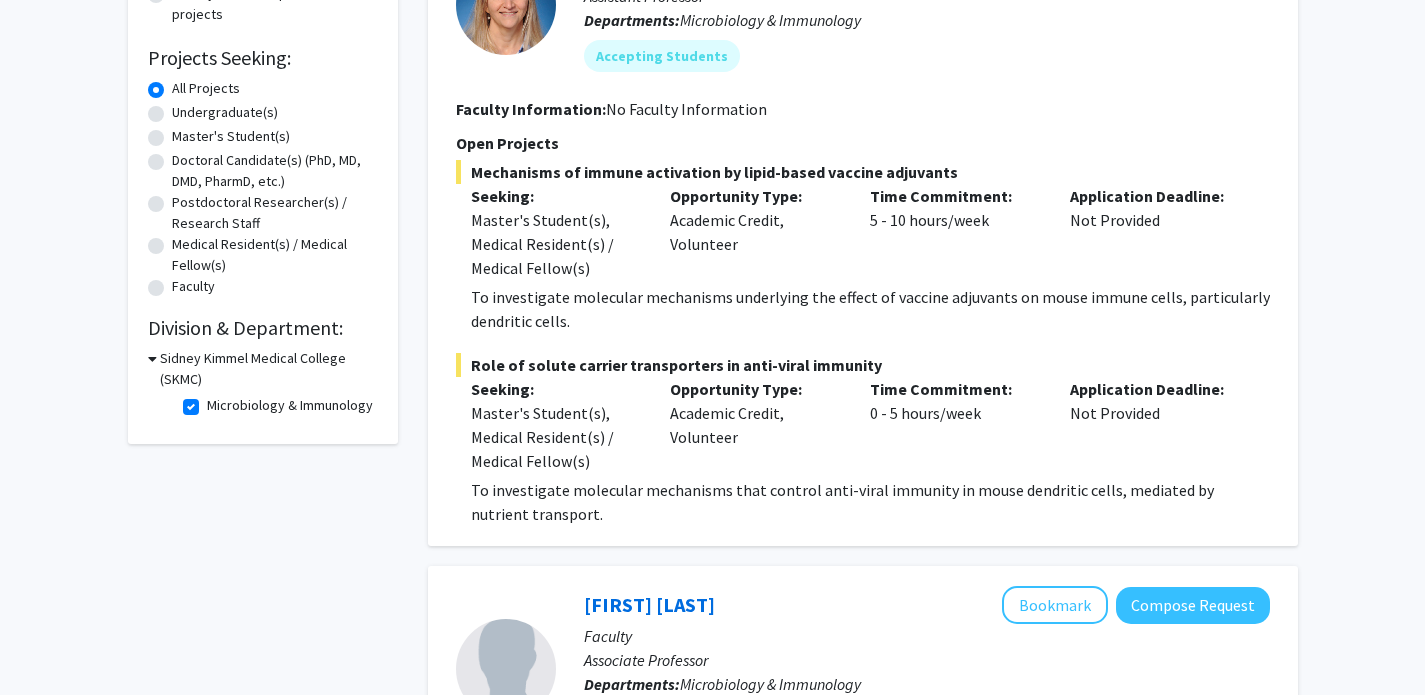 scroll, scrollTop: 168, scrollLeft: 0, axis: vertical 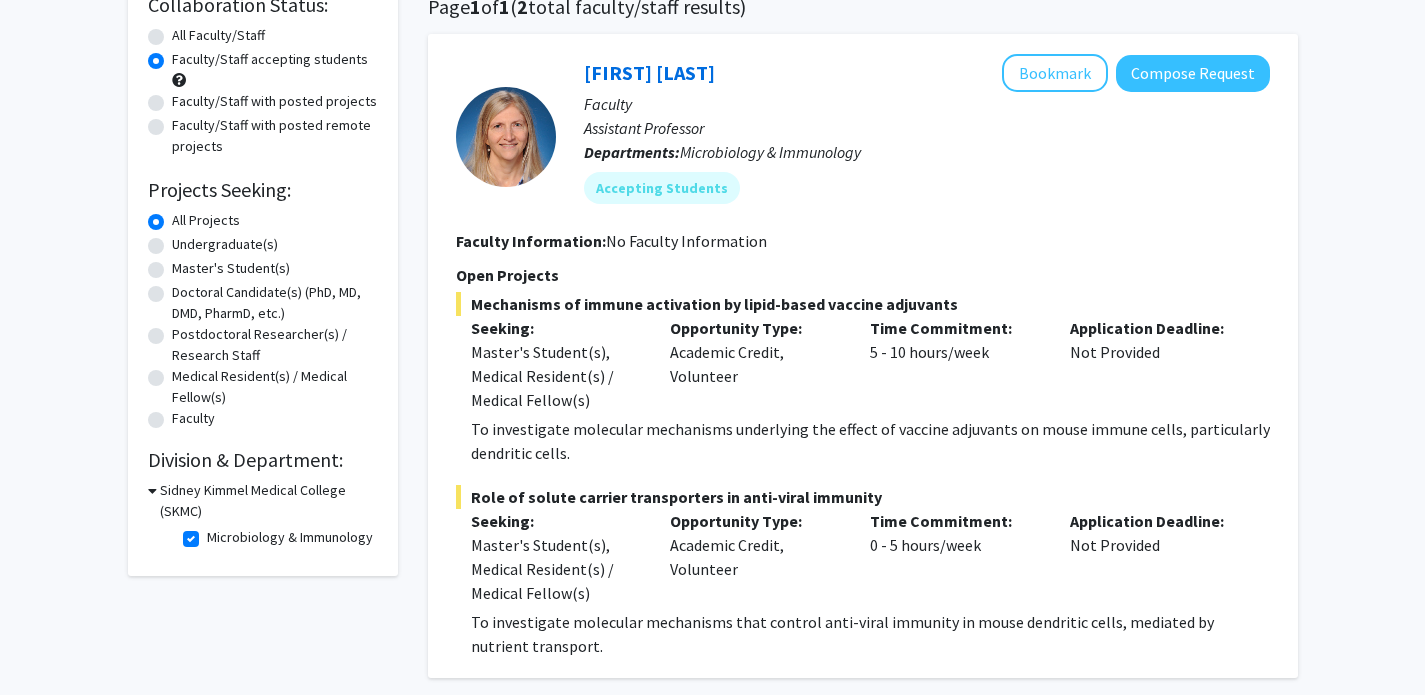 click on "Microbiology & Immunology" 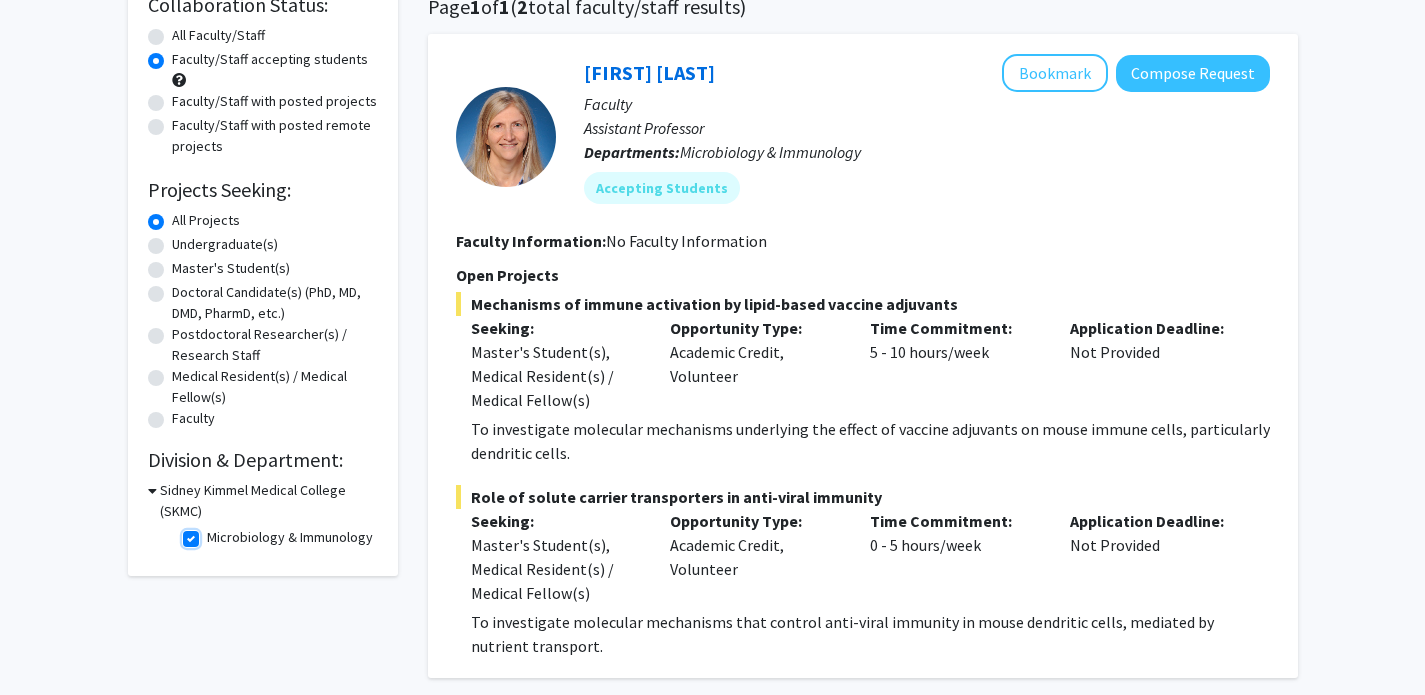 click on "Microbiology & Immunology" at bounding box center [213, 533] 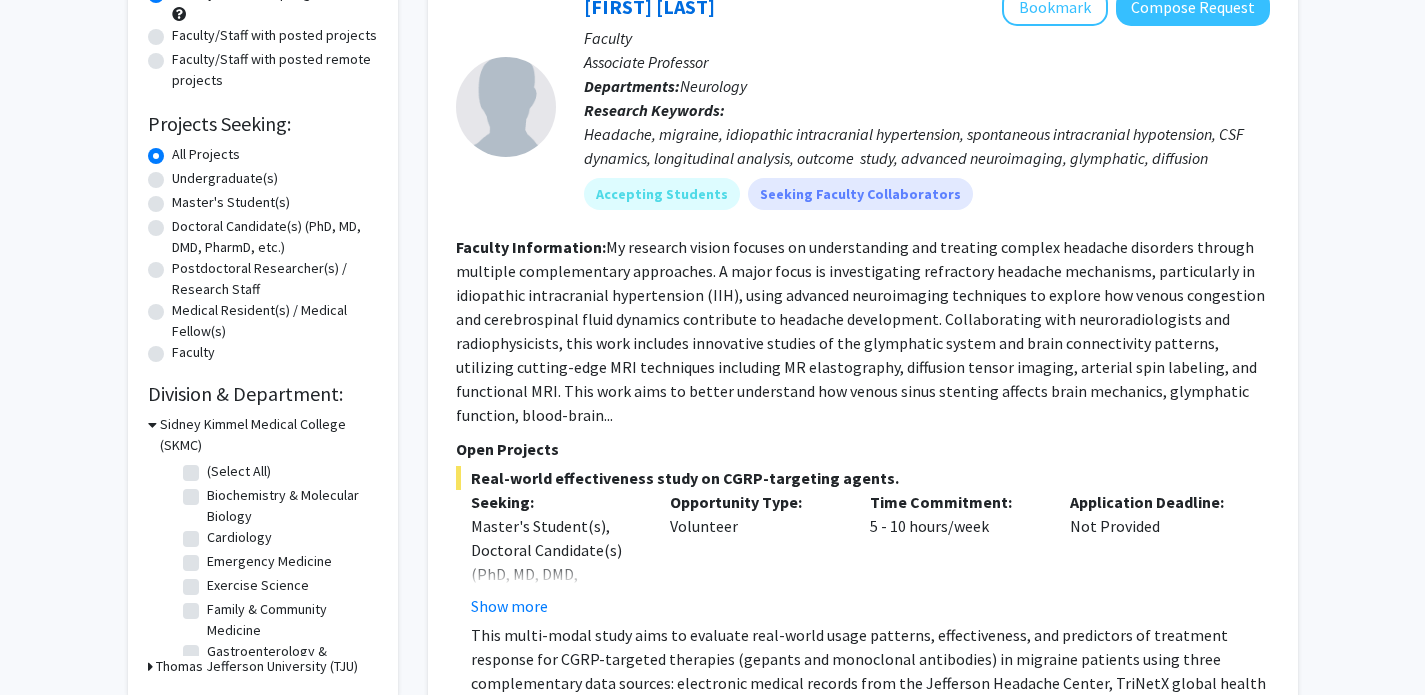 scroll, scrollTop: 244, scrollLeft: 0, axis: vertical 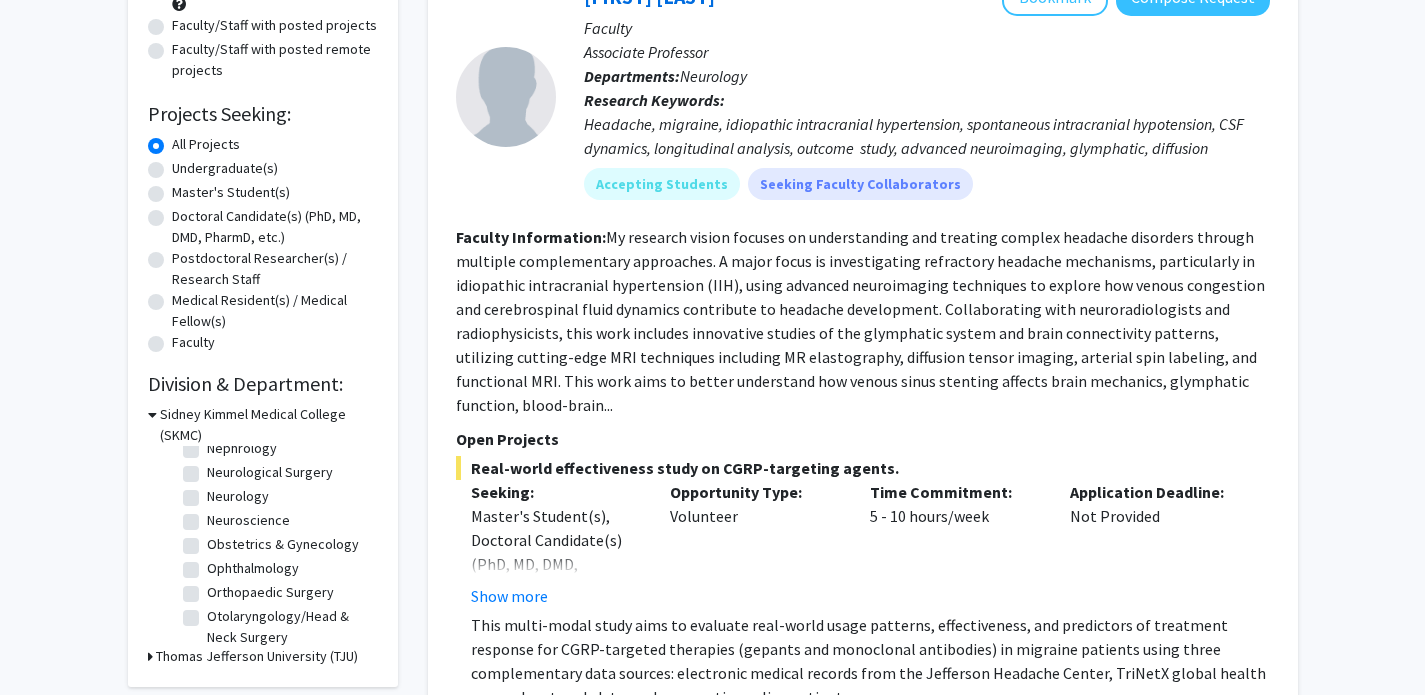 click on "Obstetrics & Gynecology" 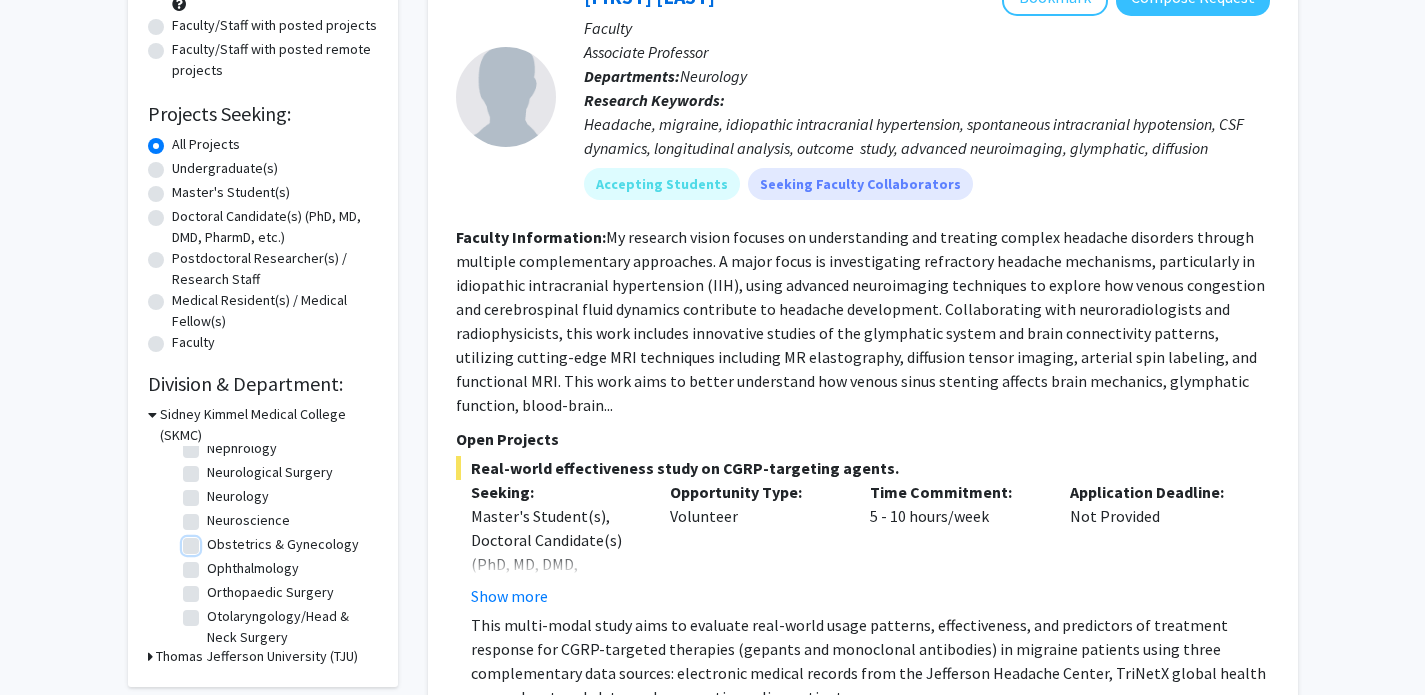 click on "Obstetrics & Gynecology" at bounding box center [213, 540] 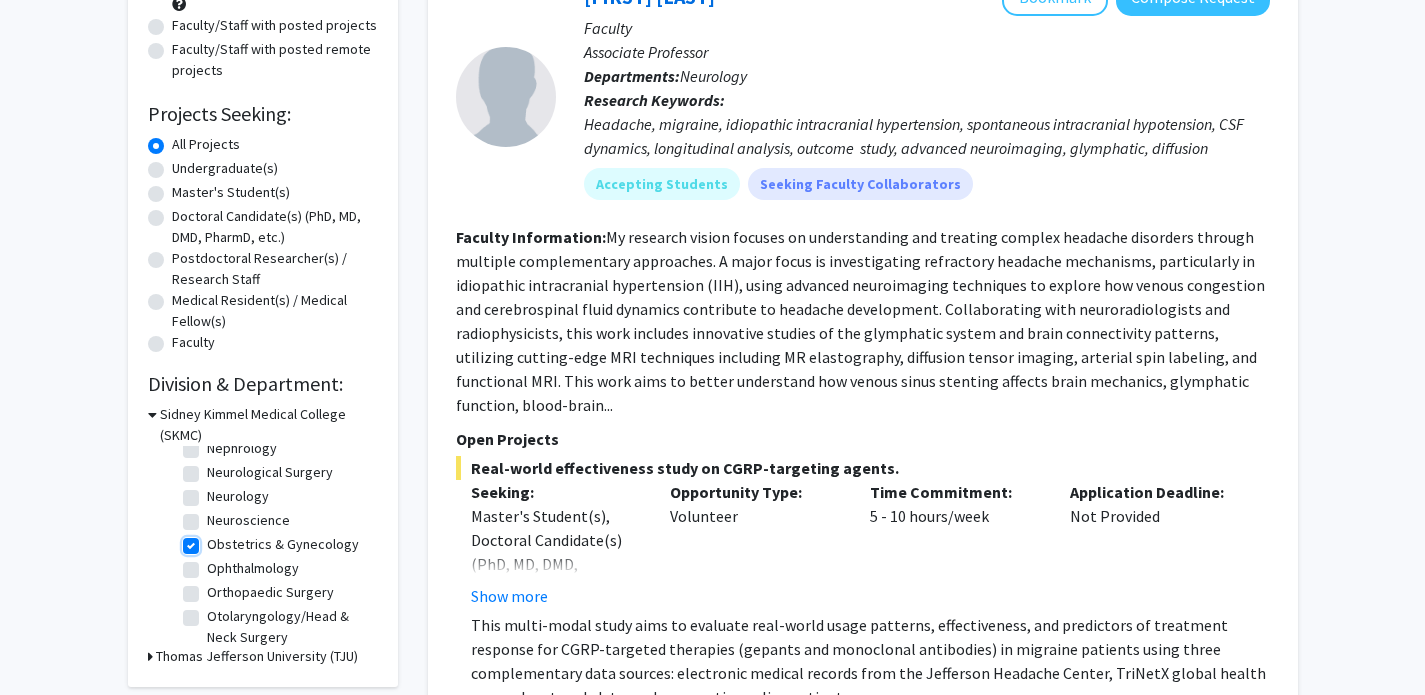 checkbox on "true" 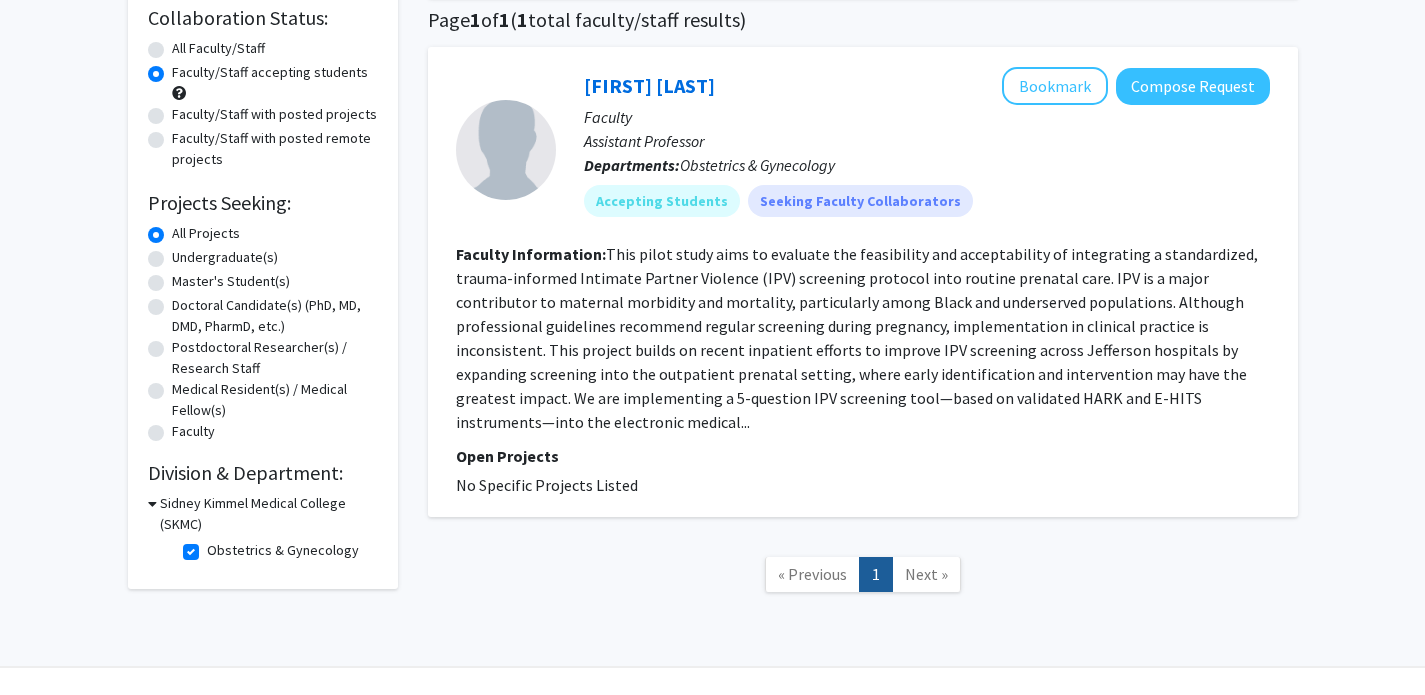 scroll, scrollTop: 159, scrollLeft: 0, axis: vertical 